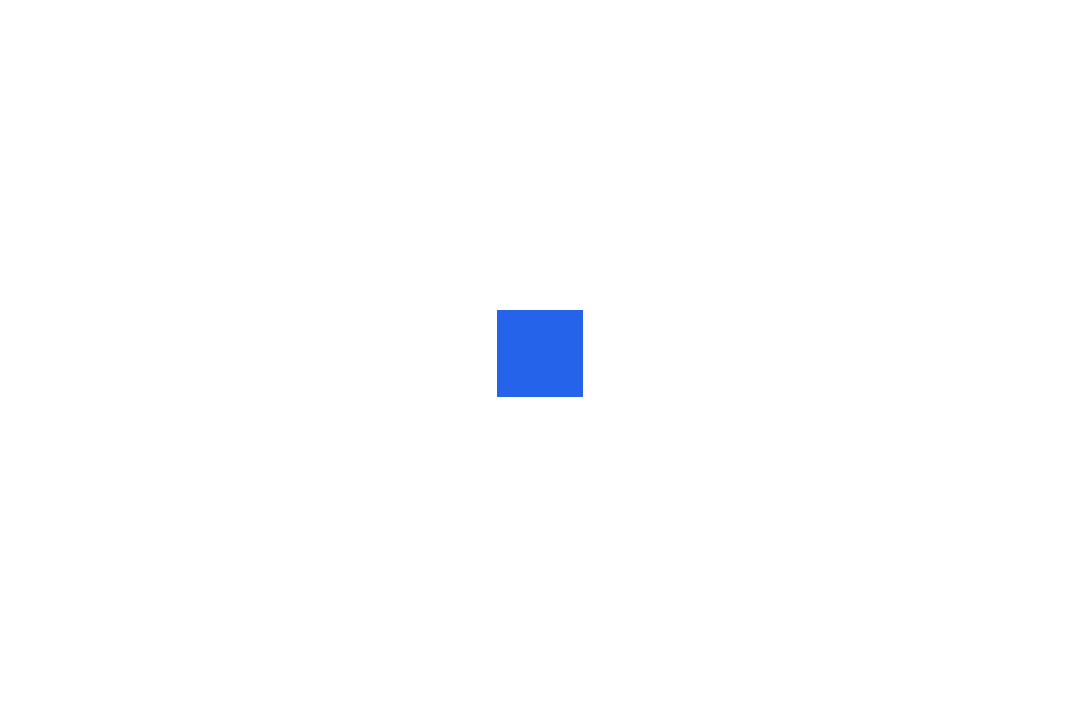 scroll, scrollTop: 0, scrollLeft: 0, axis: both 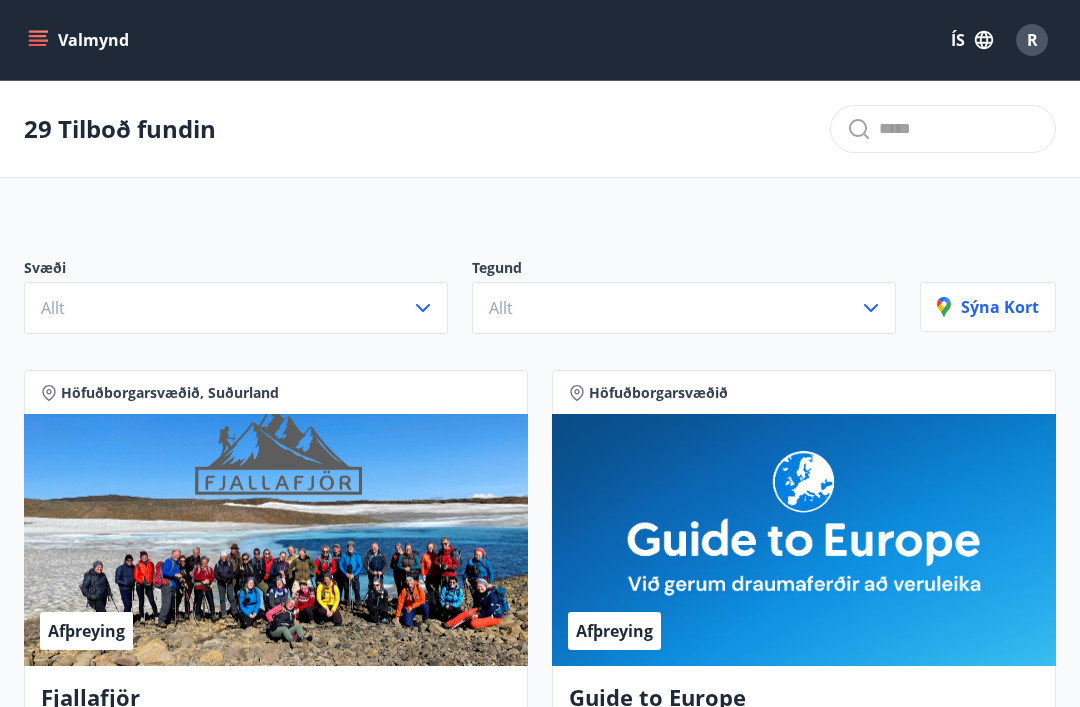 click 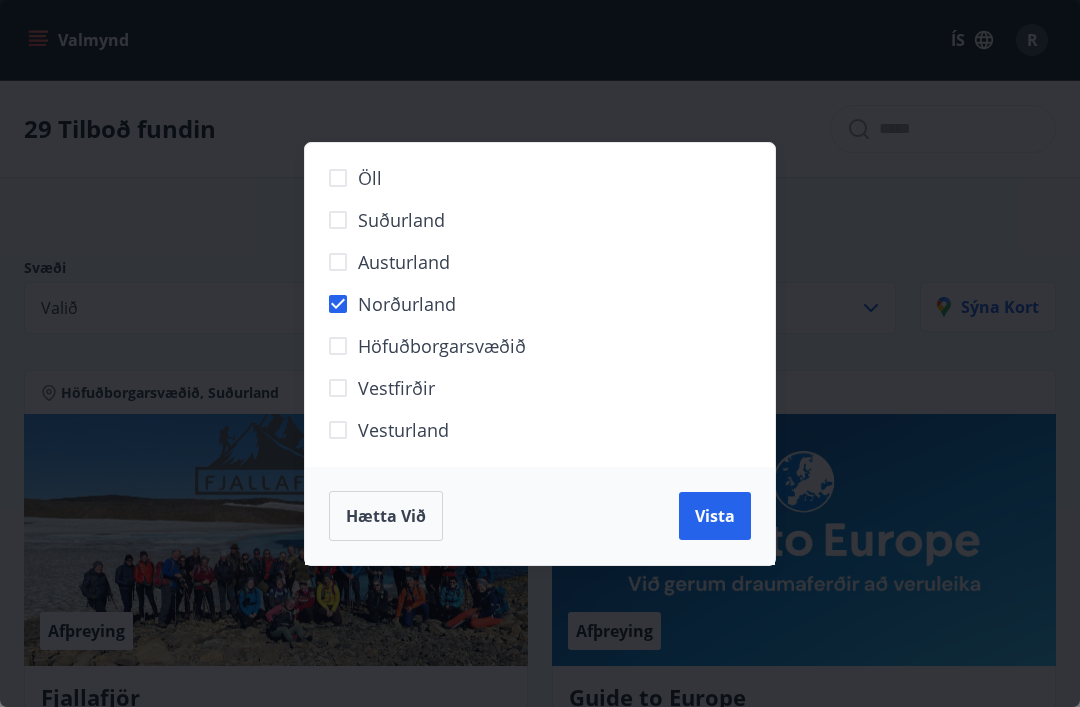 click on "Vista" at bounding box center (715, 516) 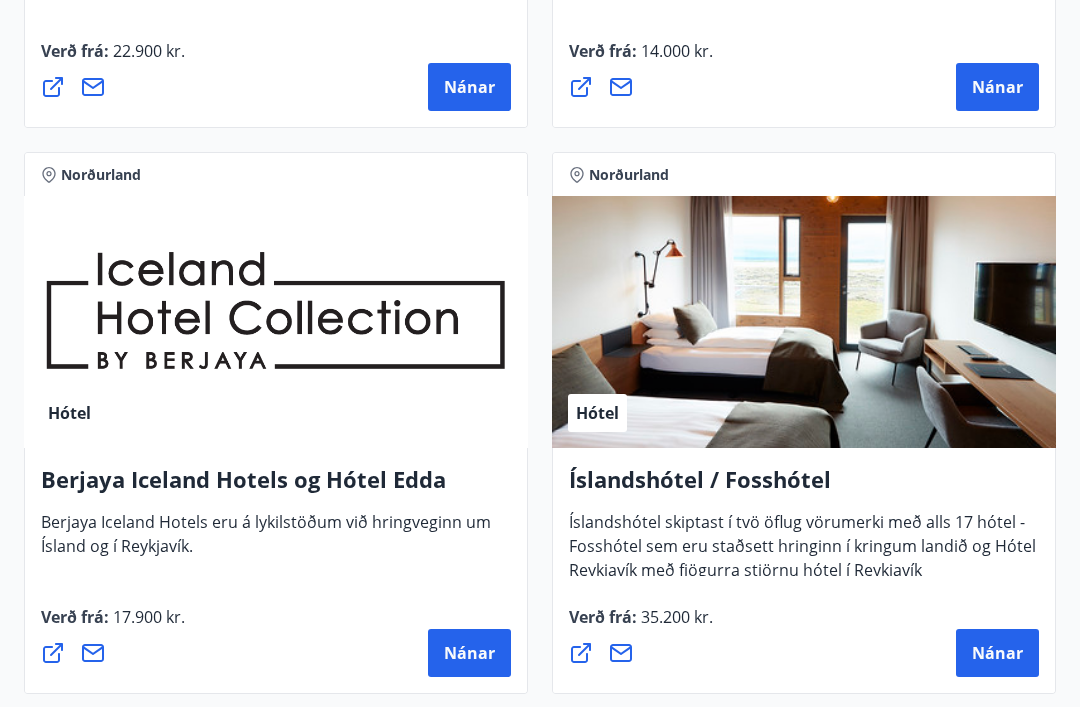 scroll, scrollTop: 1455, scrollLeft: 0, axis: vertical 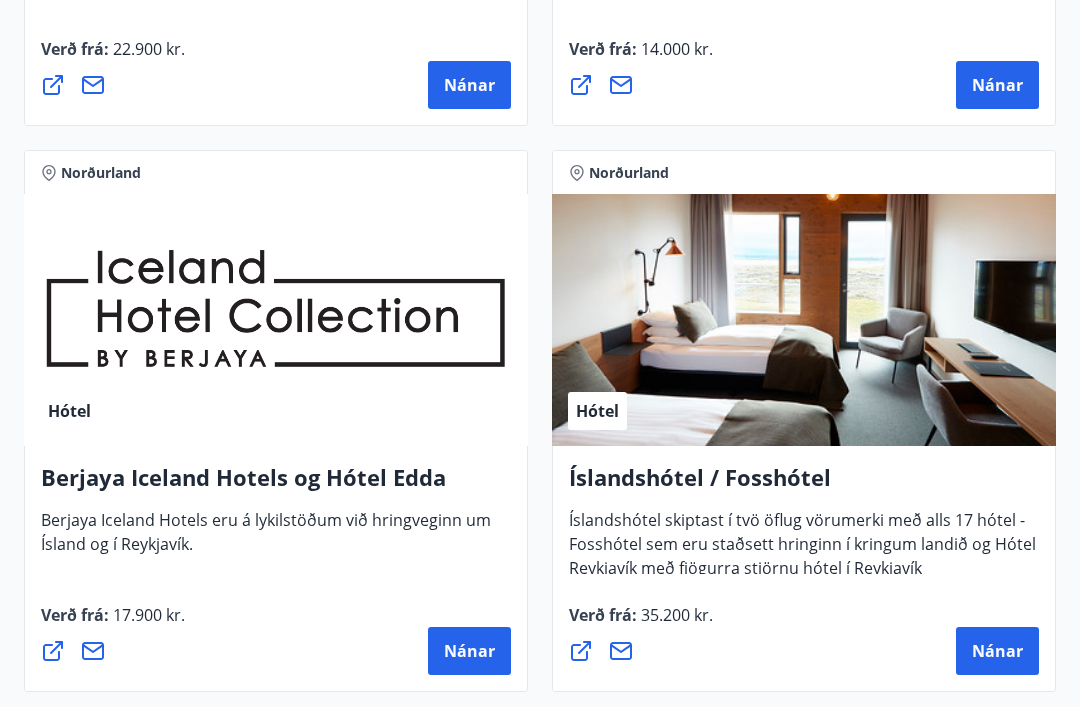 click on "Nánar" at bounding box center (469, 652) 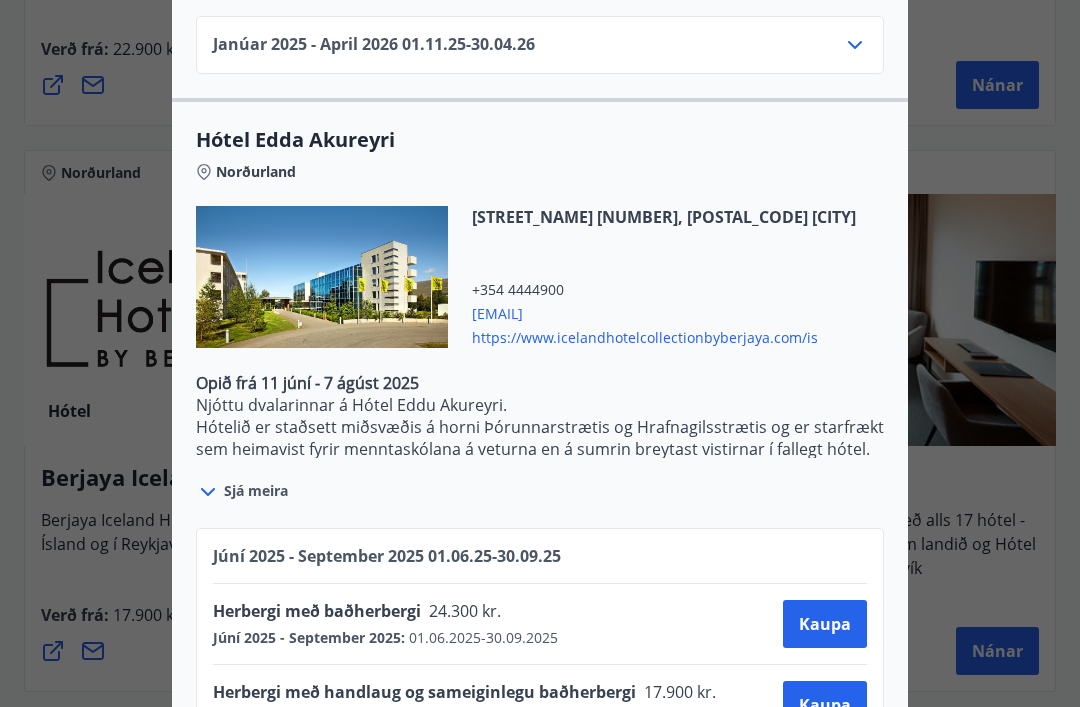 scroll, scrollTop: 1794, scrollLeft: 0, axis: vertical 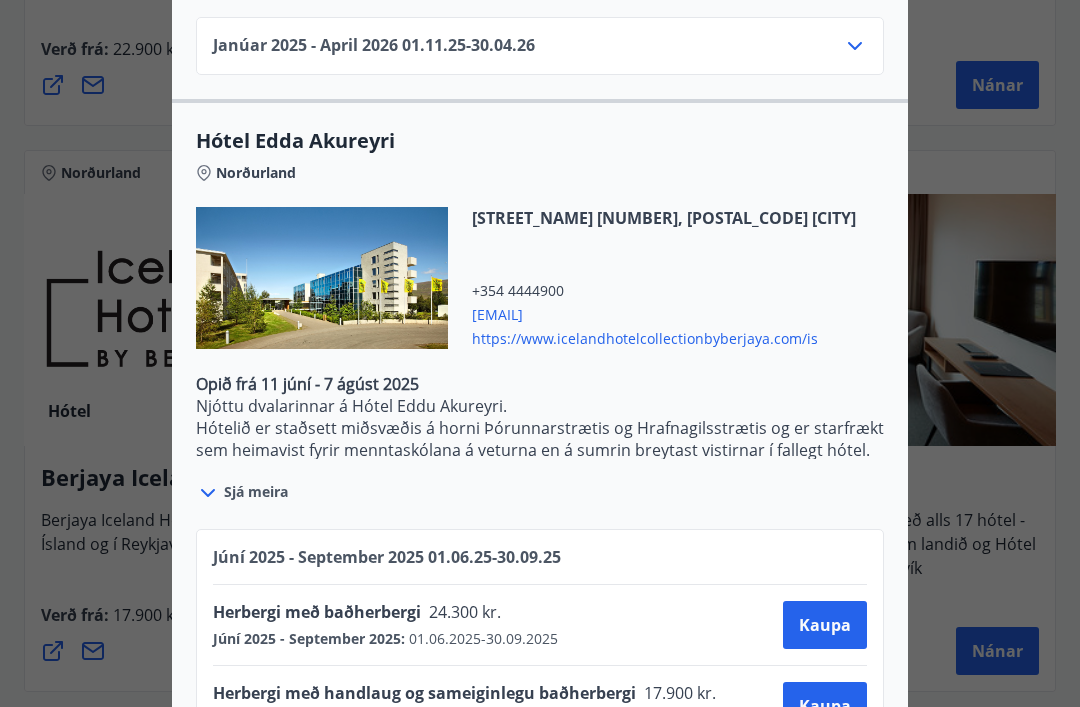 click at bounding box center [540, 353] 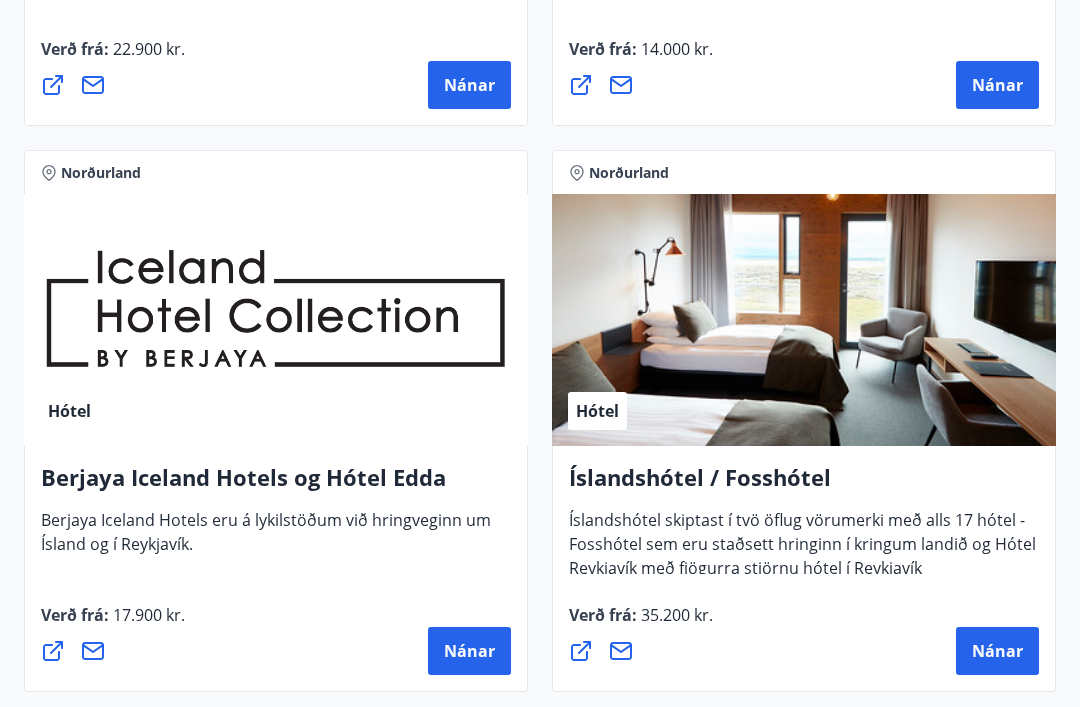 click on "Nánar" at bounding box center (997, 651) 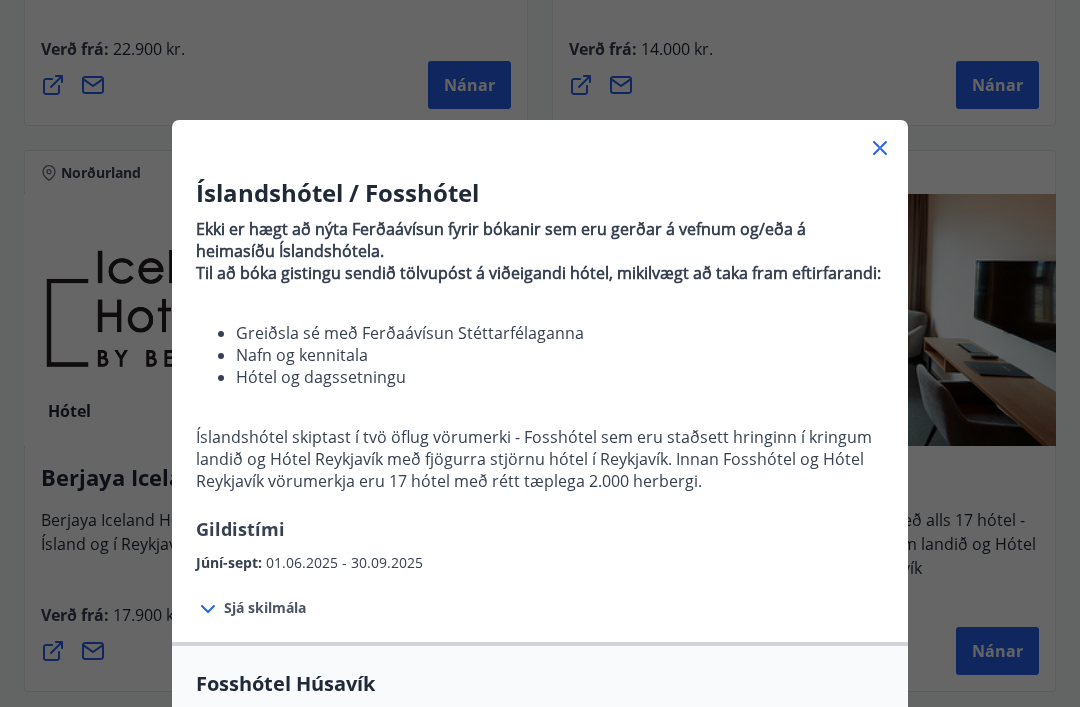 scroll, scrollTop: 0, scrollLeft: 0, axis: both 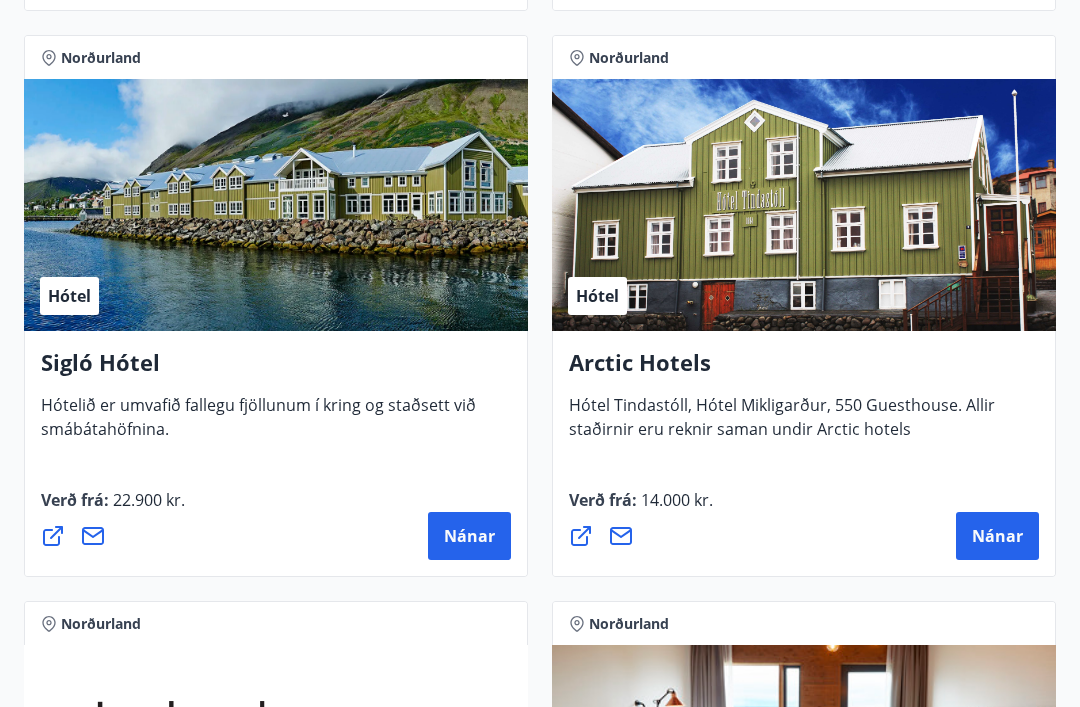 click on "Nánar" at bounding box center [997, 537] 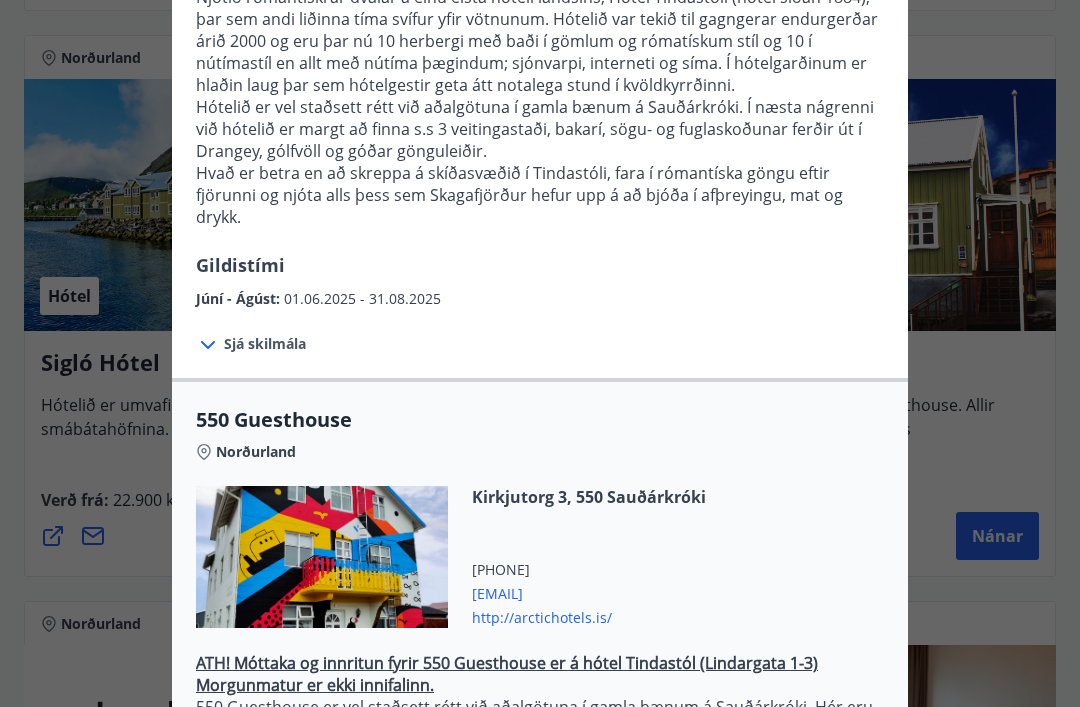 scroll, scrollTop: 300, scrollLeft: 0, axis: vertical 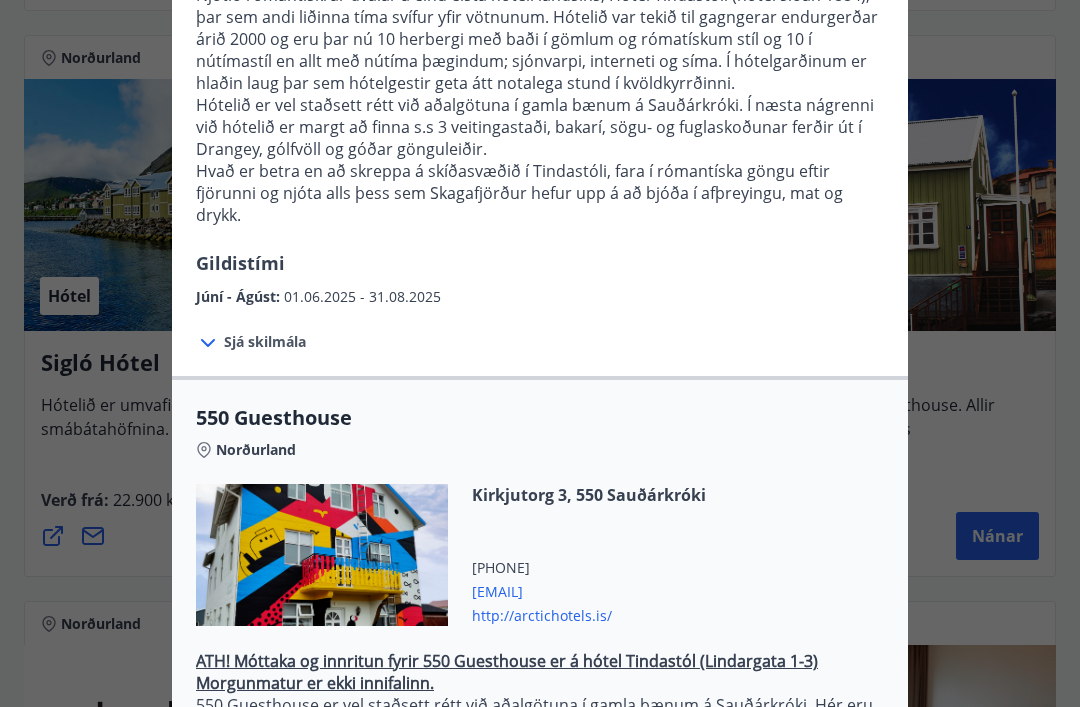 click on "Sjá skilmála" at bounding box center (265, 342) 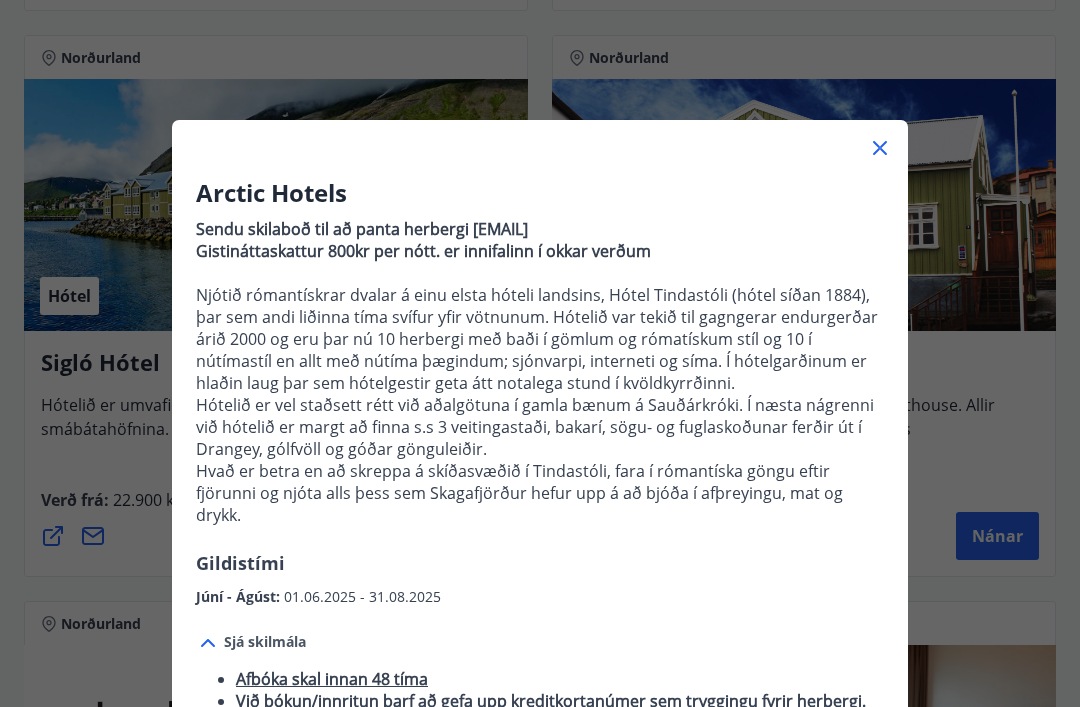 scroll, scrollTop: 0, scrollLeft: 0, axis: both 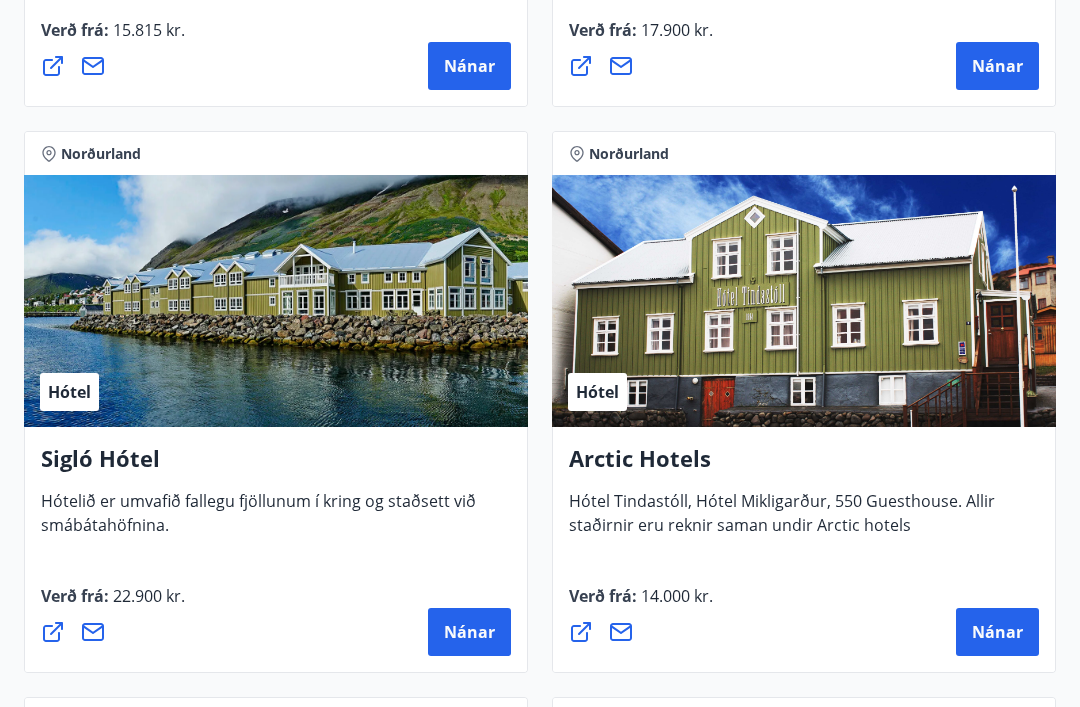 click on "Hótel" at bounding box center (804, 302) 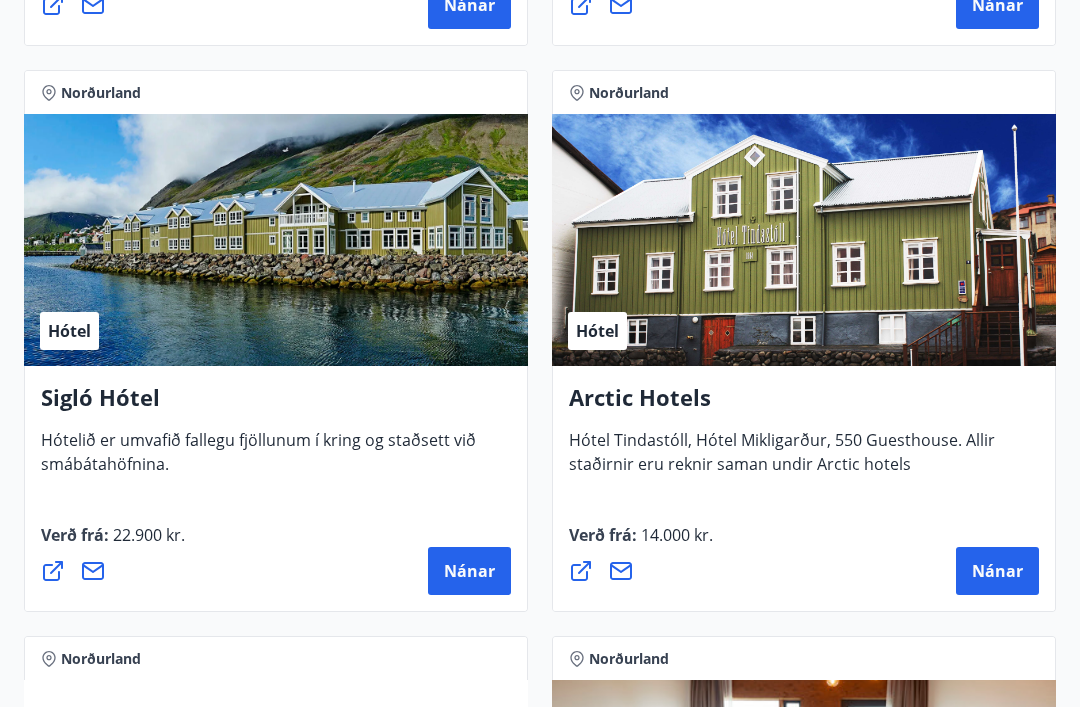 scroll, scrollTop: 970, scrollLeft: 0, axis: vertical 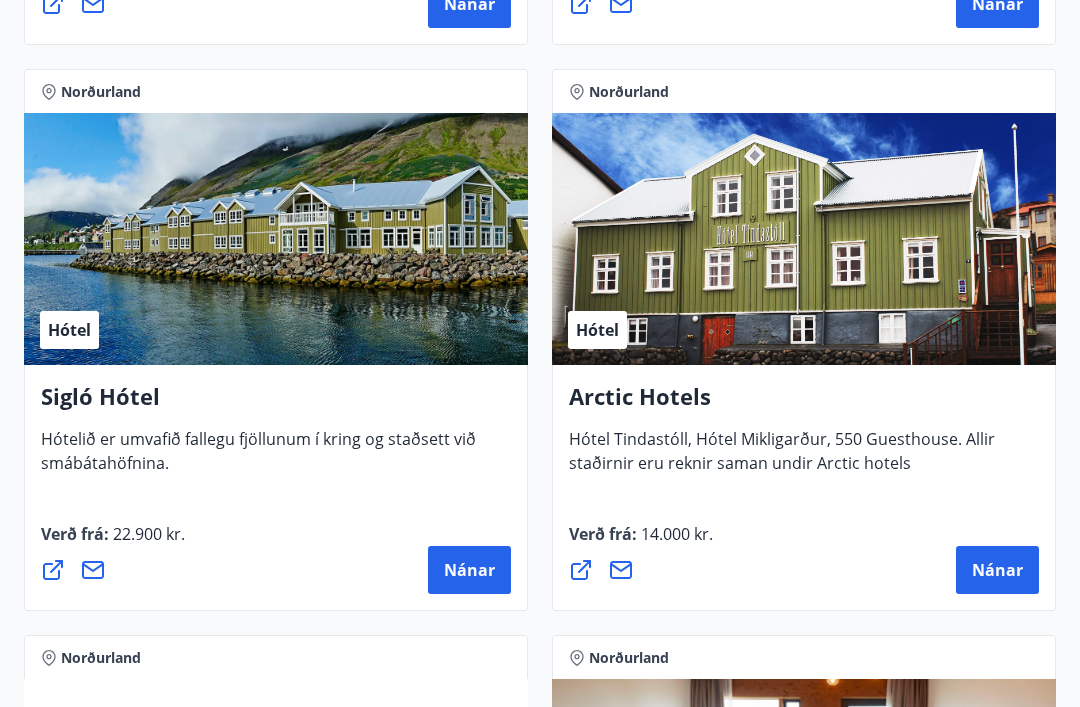 click on "Nánar" at bounding box center [997, 571] 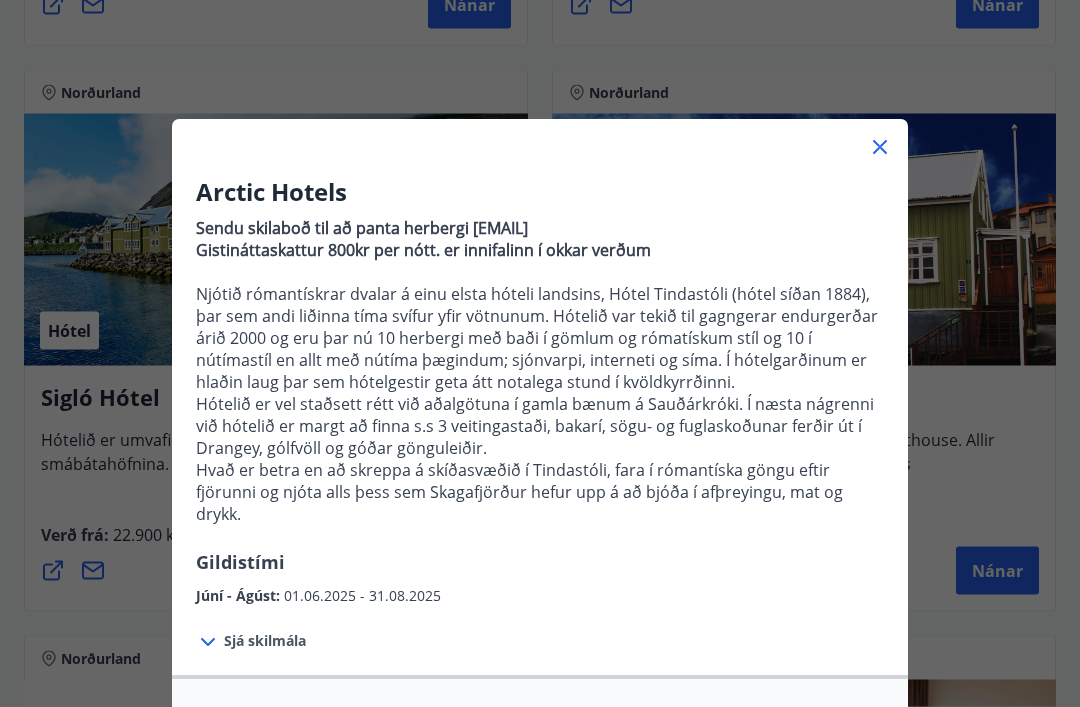 scroll, scrollTop: 971, scrollLeft: 0, axis: vertical 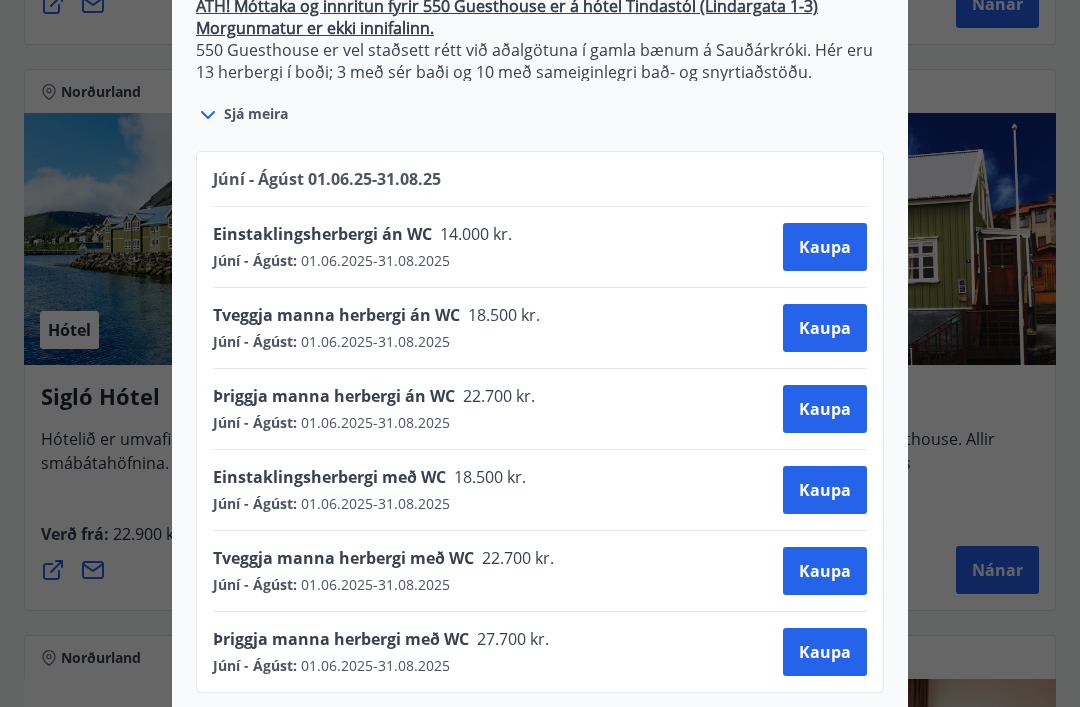 click on "Kaupa" at bounding box center [825, 571] 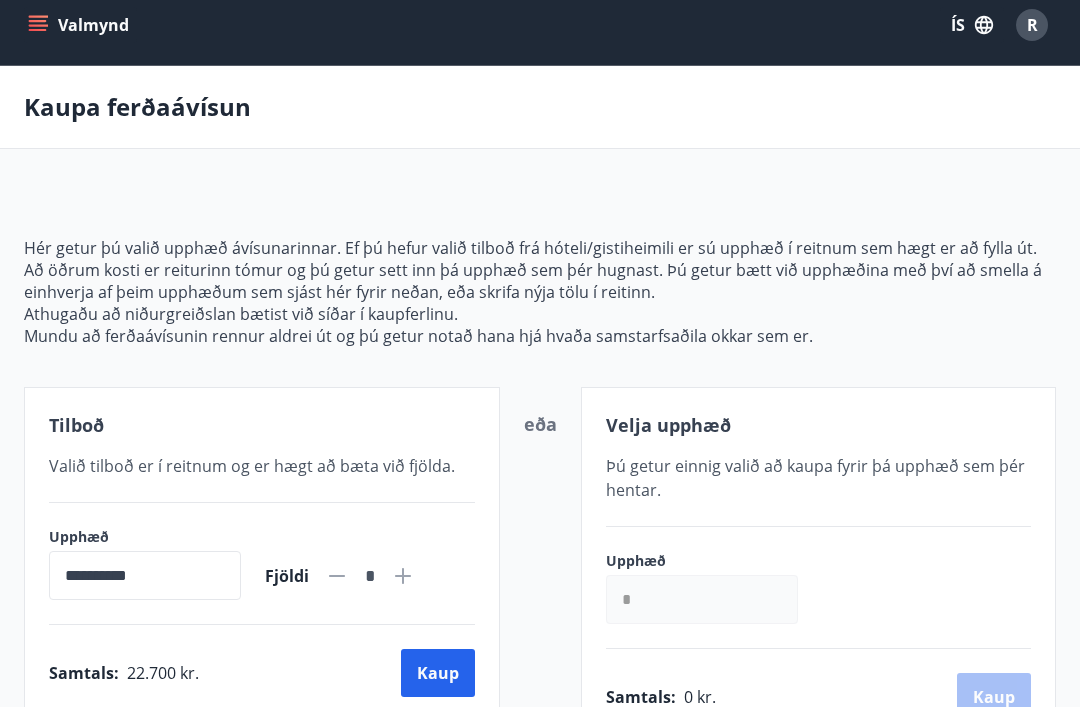 scroll, scrollTop: 16, scrollLeft: 0, axis: vertical 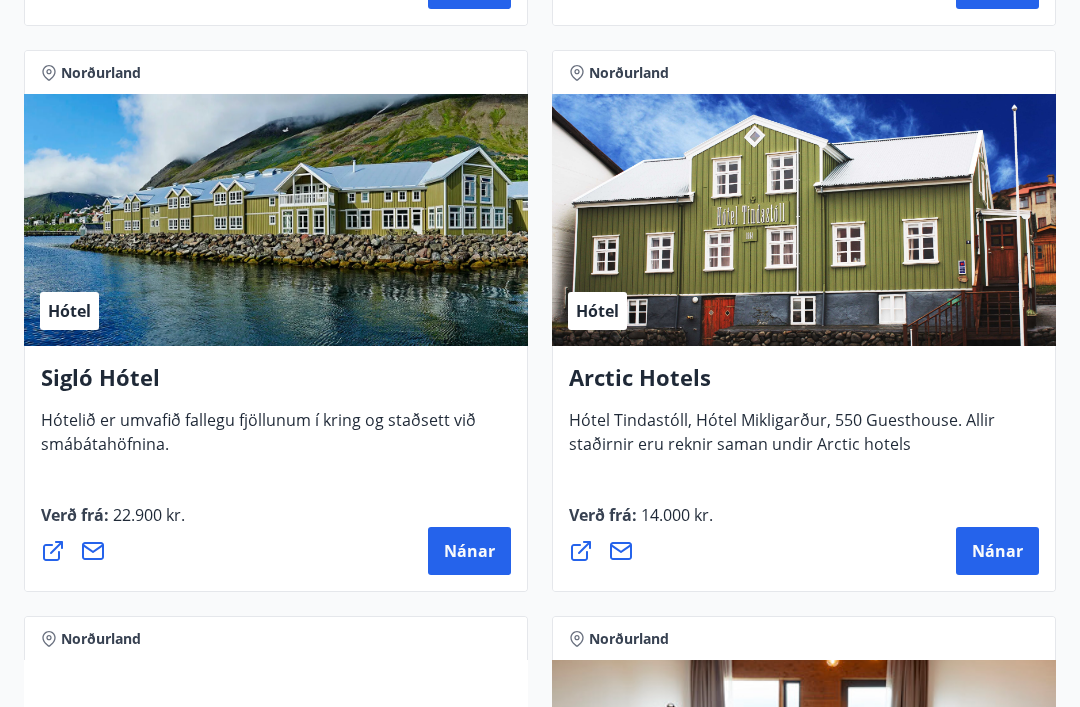 click on "Nánar" at bounding box center (997, 551) 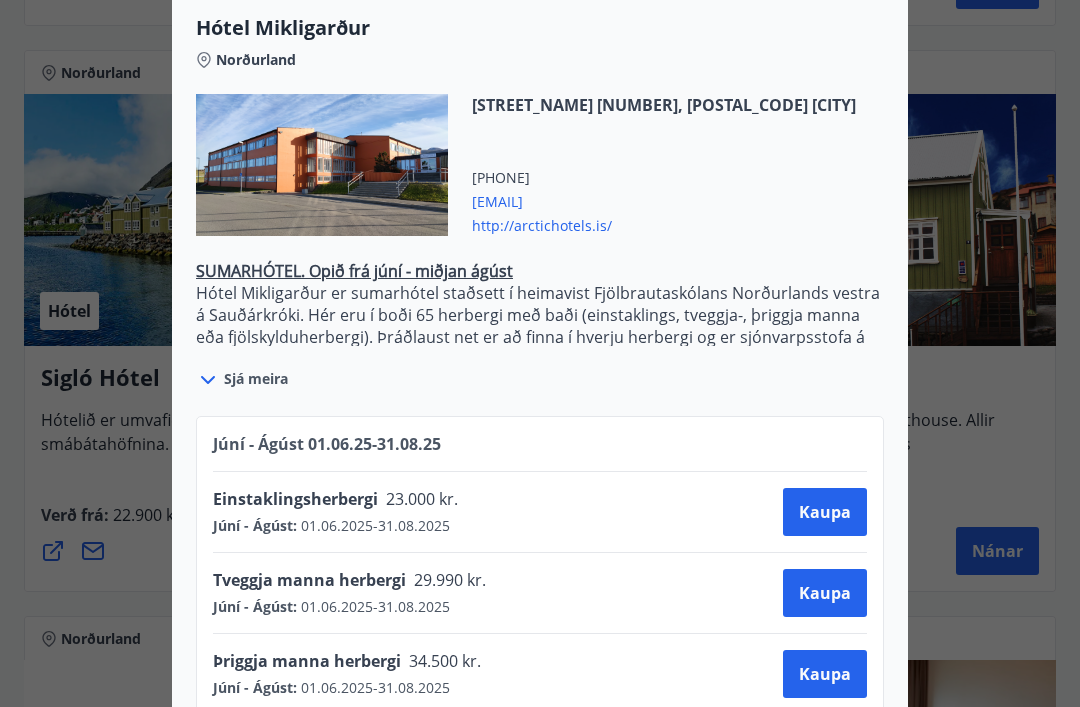 scroll, scrollTop: 2833, scrollLeft: 0, axis: vertical 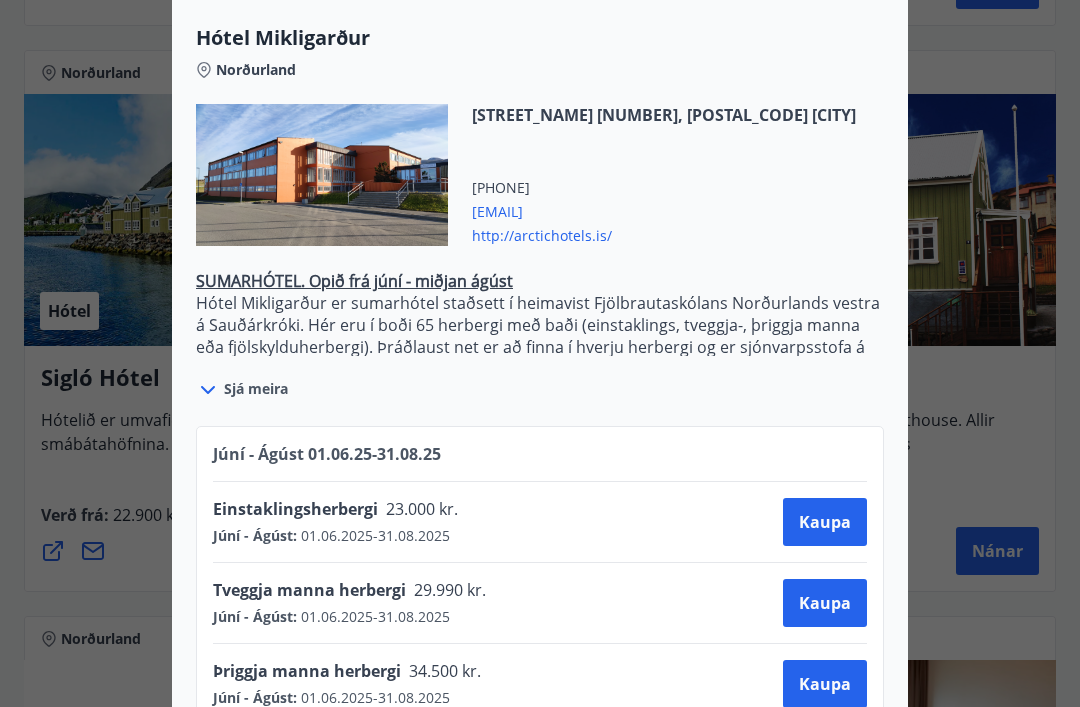 click on "Sjá meira" at bounding box center (256, 389) 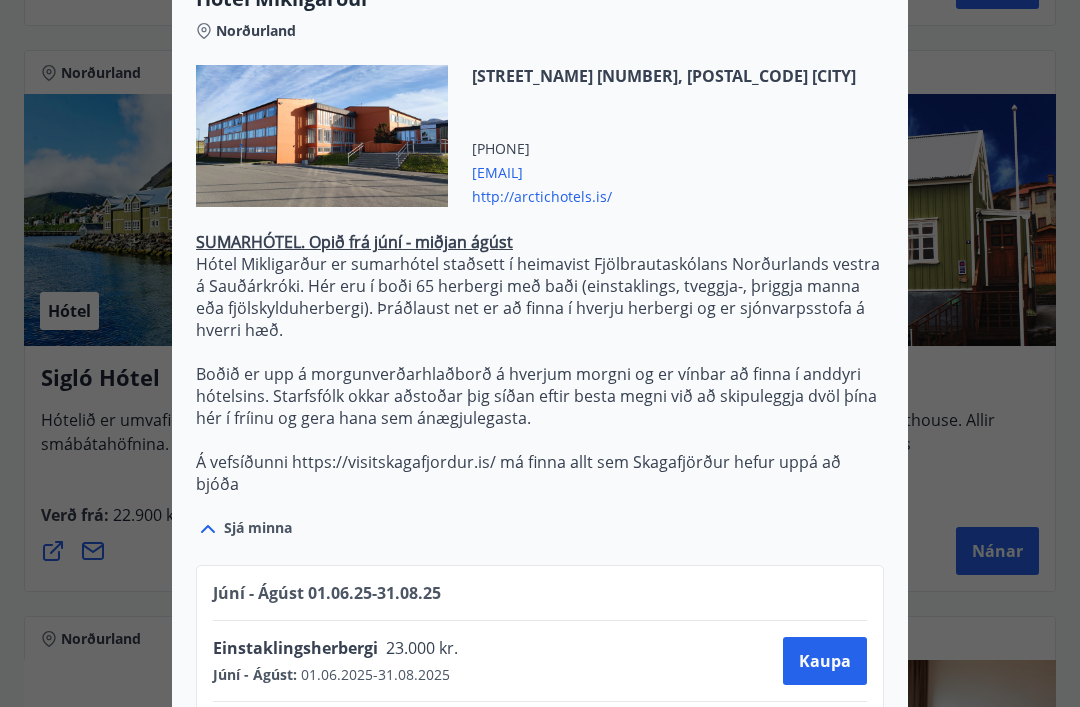 scroll, scrollTop: 2871, scrollLeft: 0, axis: vertical 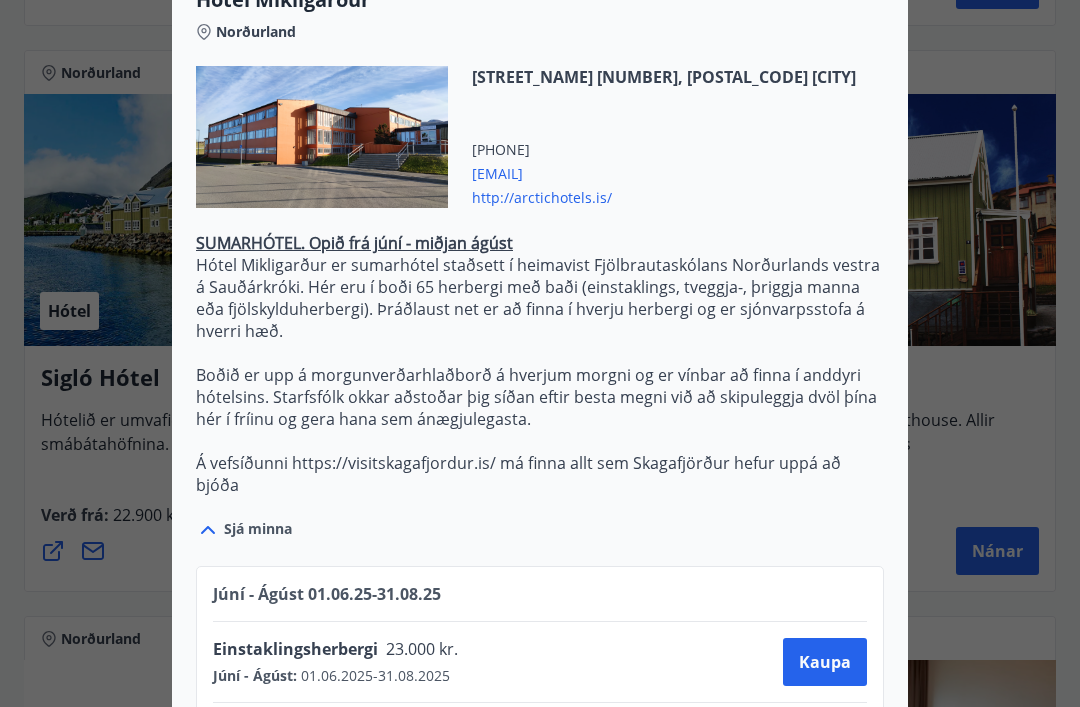 click on "Kaupa" at bounding box center [825, 743] 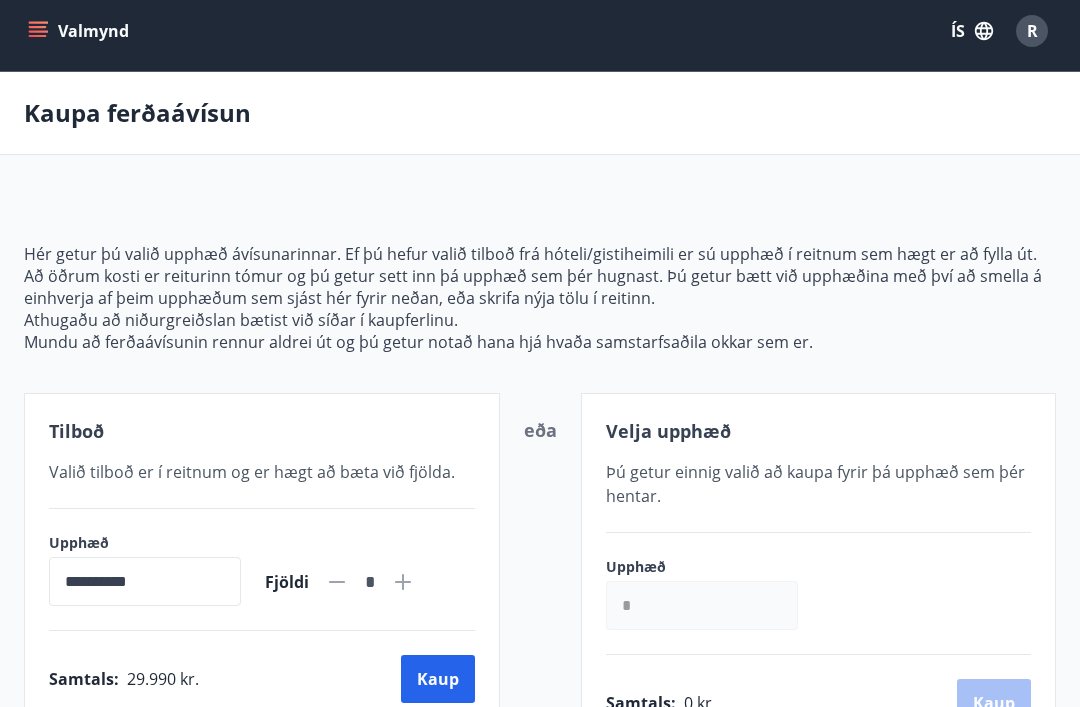 scroll, scrollTop: 0, scrollLeft: 0, axis: both 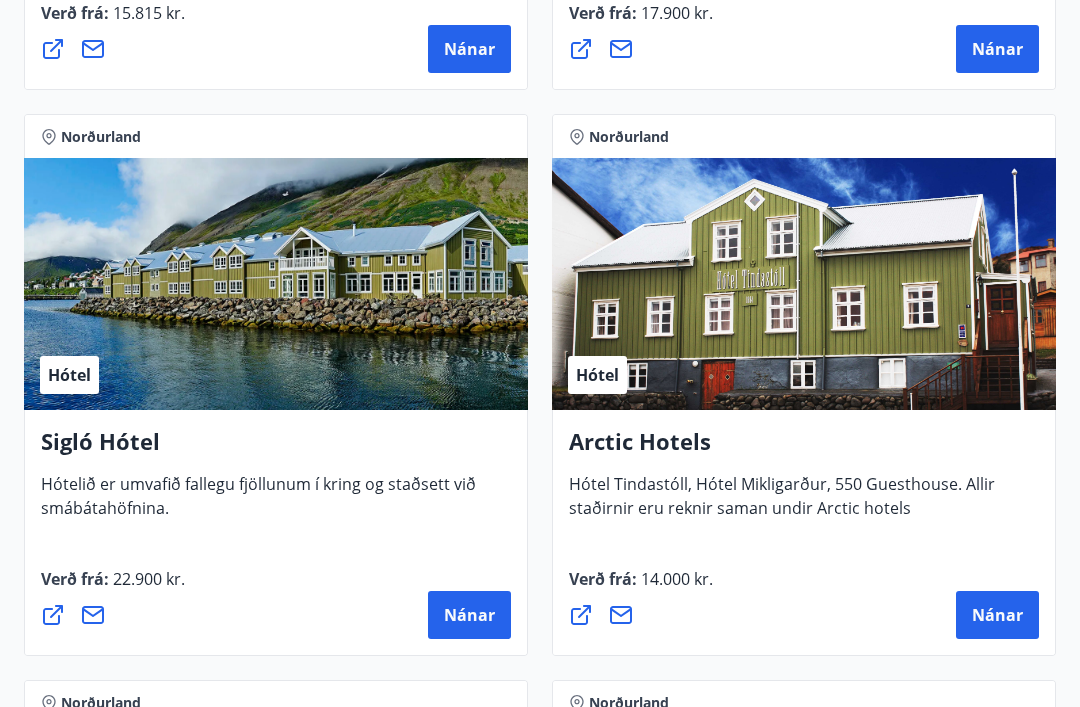click on "Nánar" at bounding box center (997, 616) 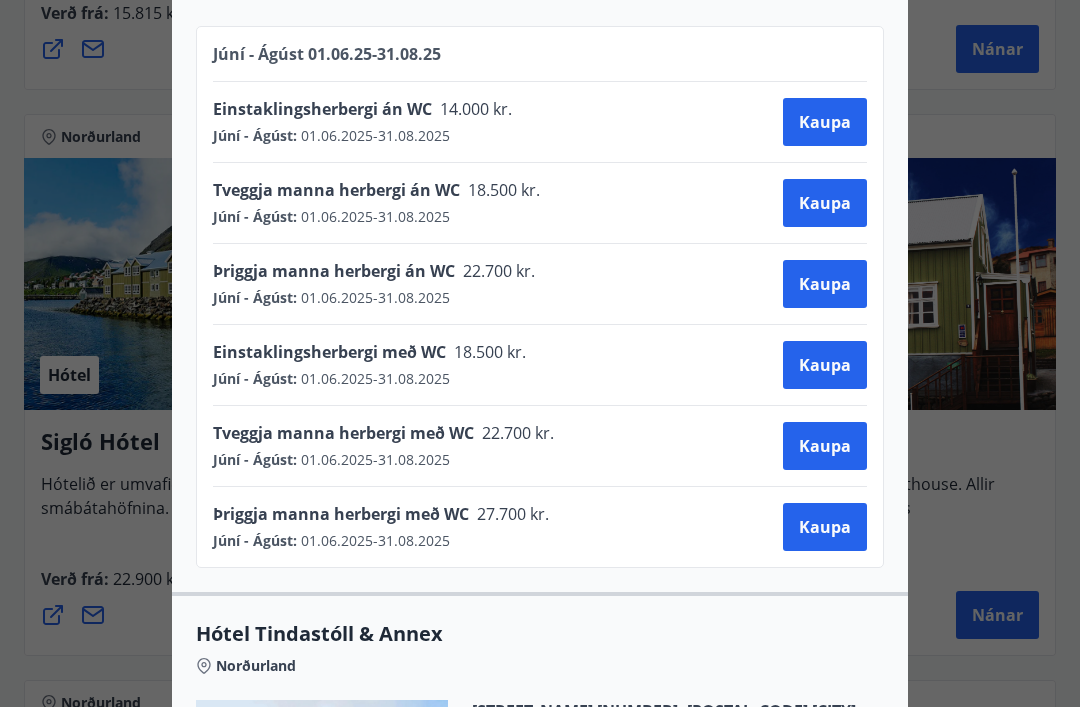scroll, scrollTop: 1083, scrollLeft: 0, axis: vertical 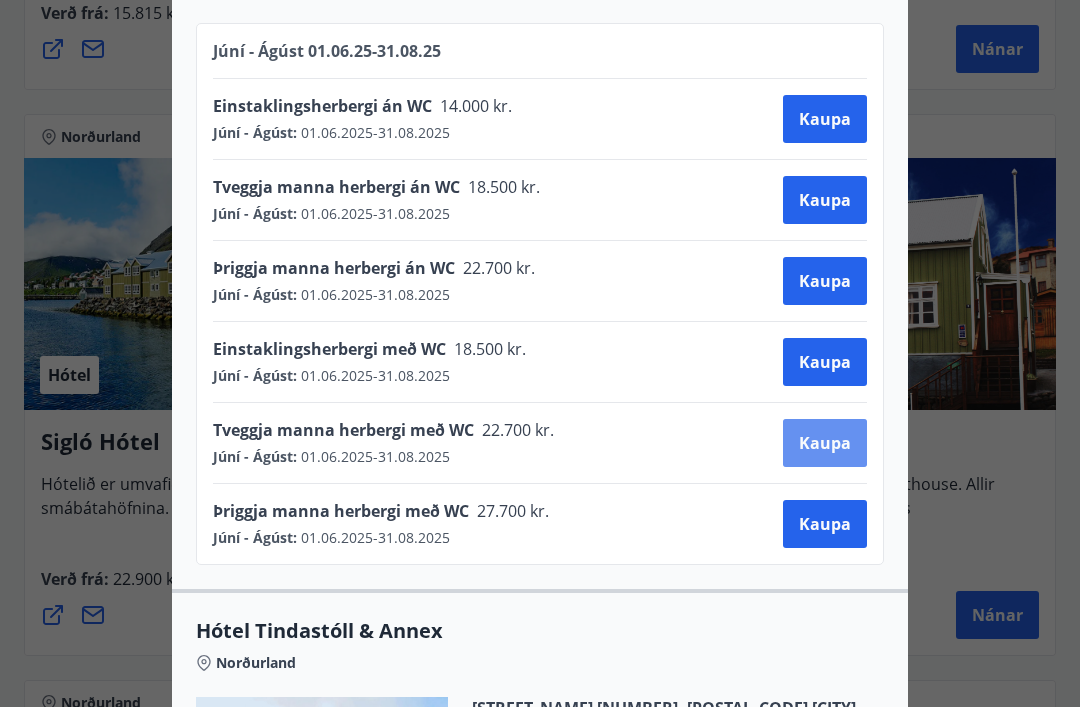 click on "Kaupa" at bounding box center [825, 443] 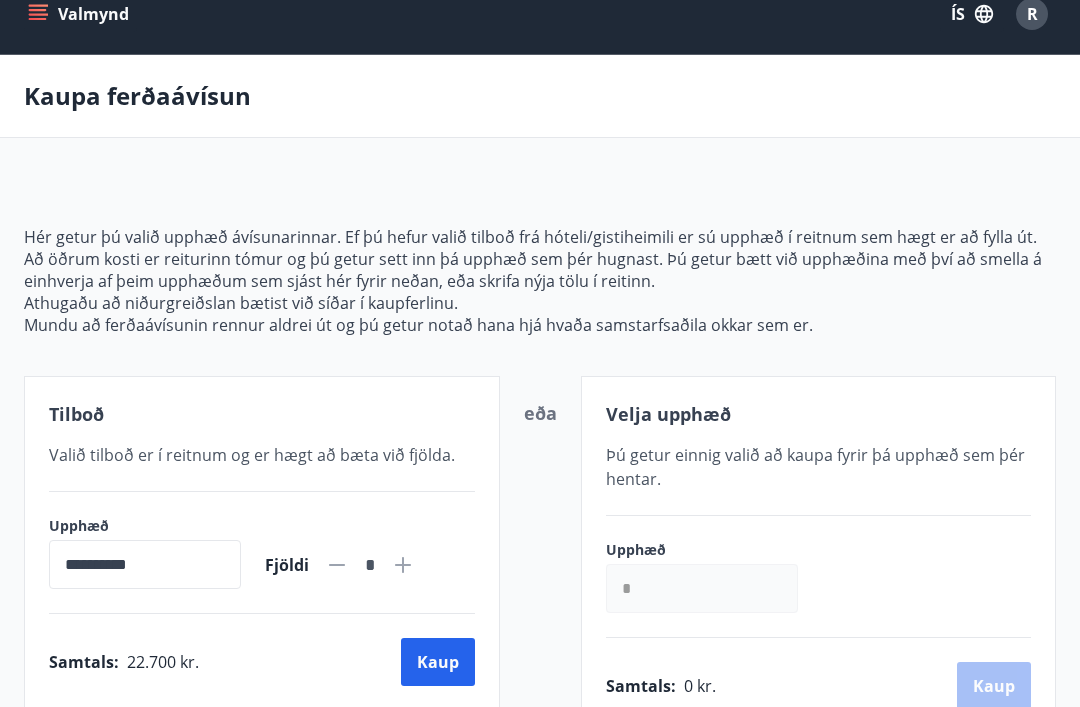 scroll, scrollTop: 0, scrollLeft: 0, axis: both 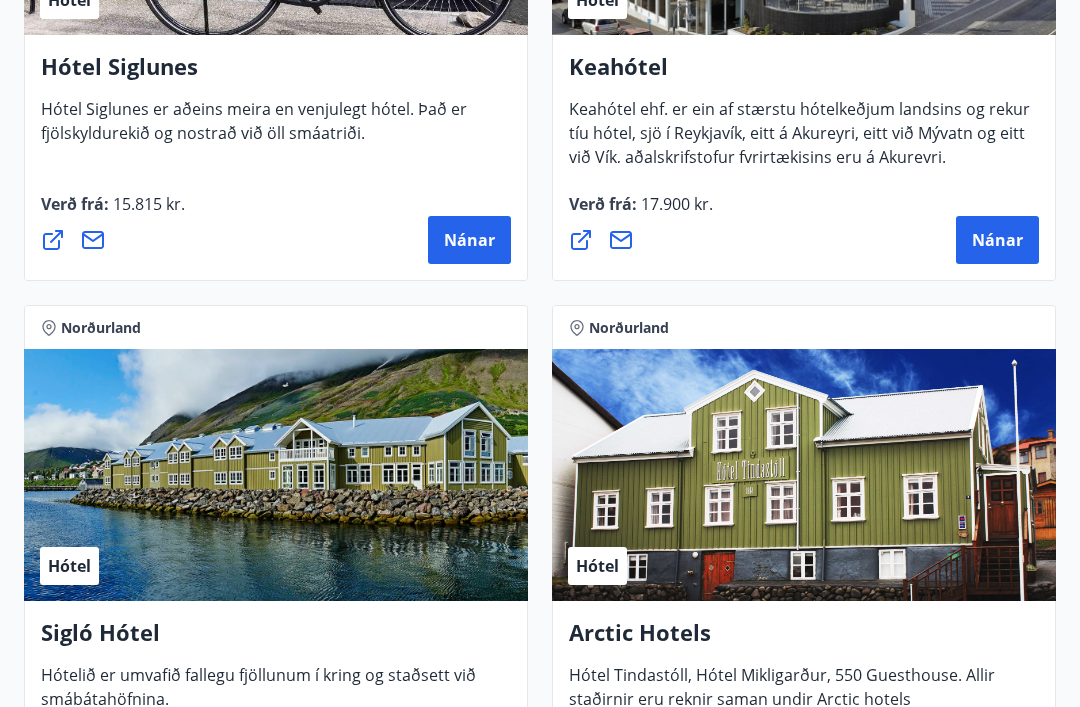 click on "Hótel" at bounding box center (804, 475) 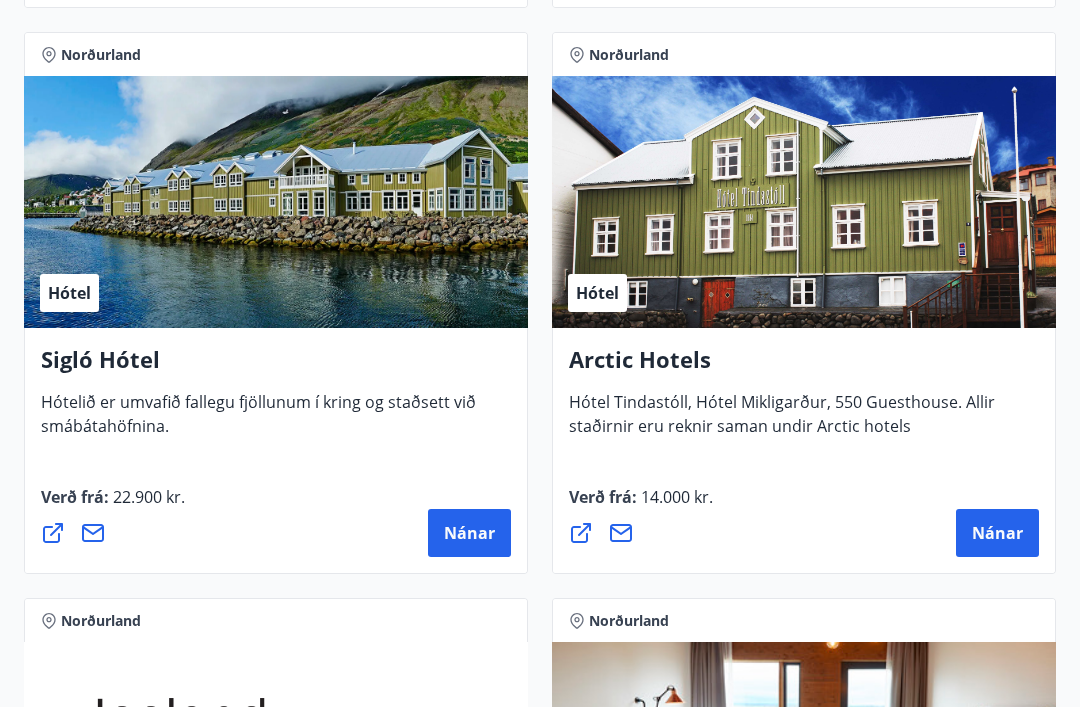 scroll, scrollTop: 1021, scrollLeft: 0, axis: vertical 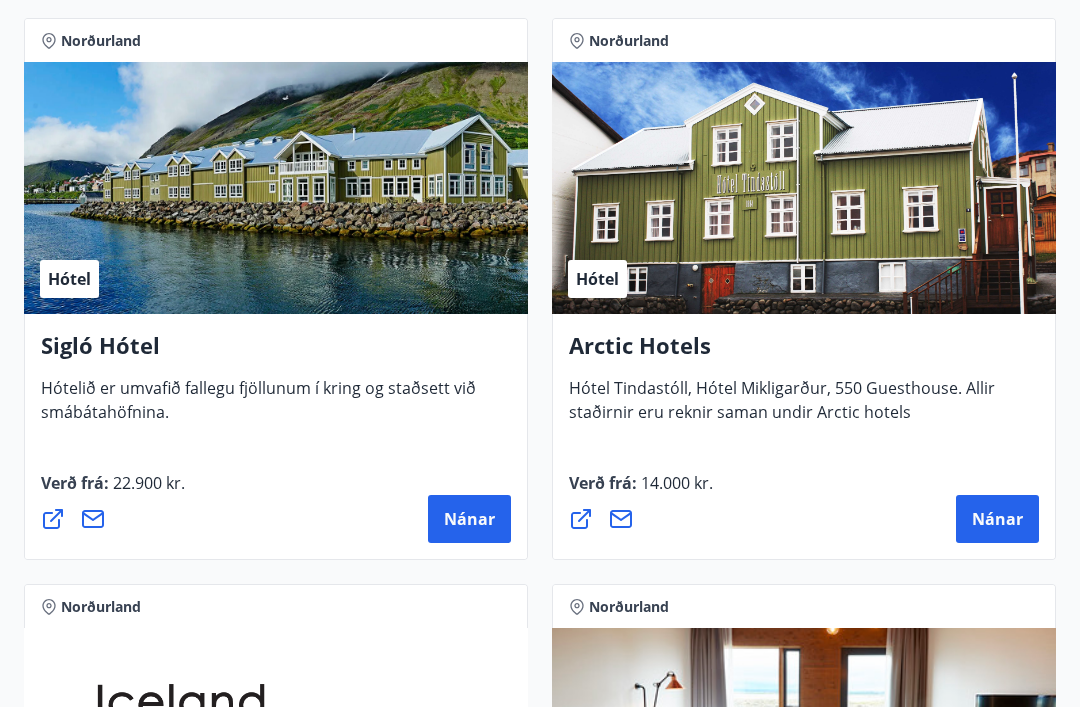 click on "Nánar" at bounding box center (997, 520) 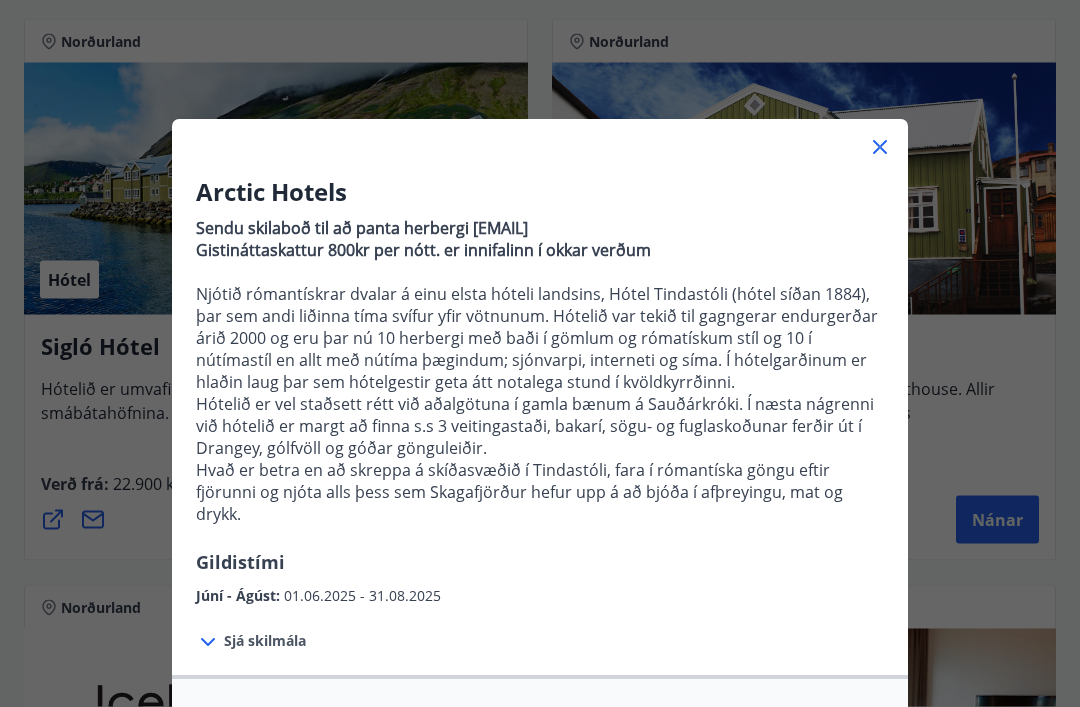 scroll, scrollTop: 1022, scrollLeft: 0, axis: vertical 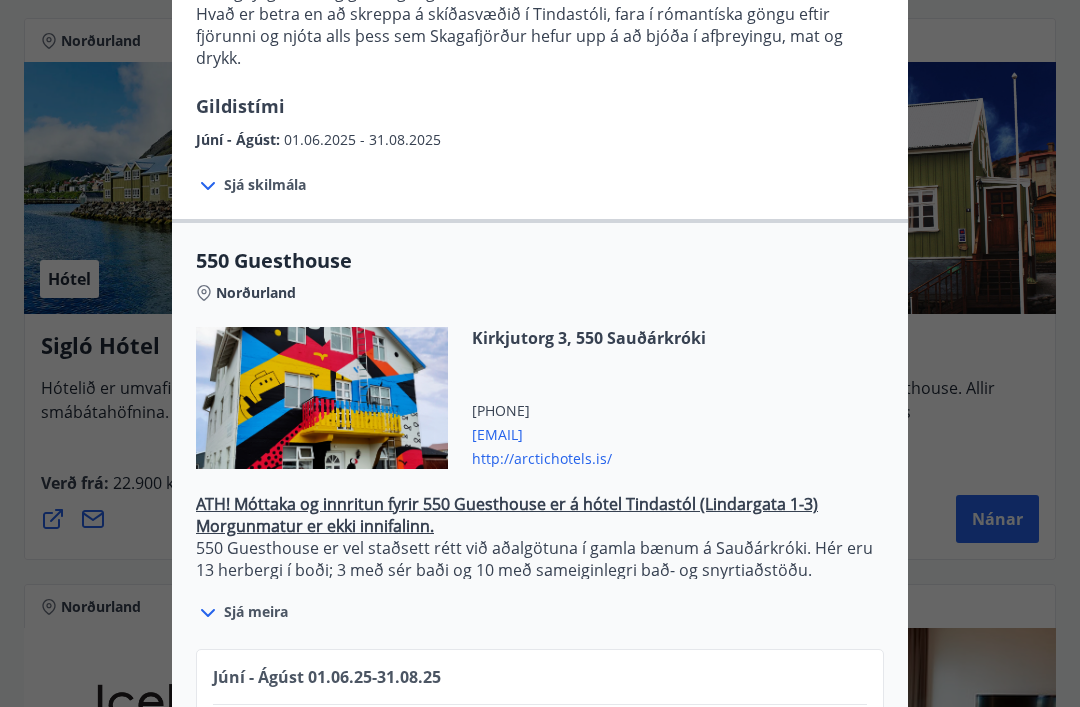 click on "[EMAIL]" at bounding box center (589, 433) 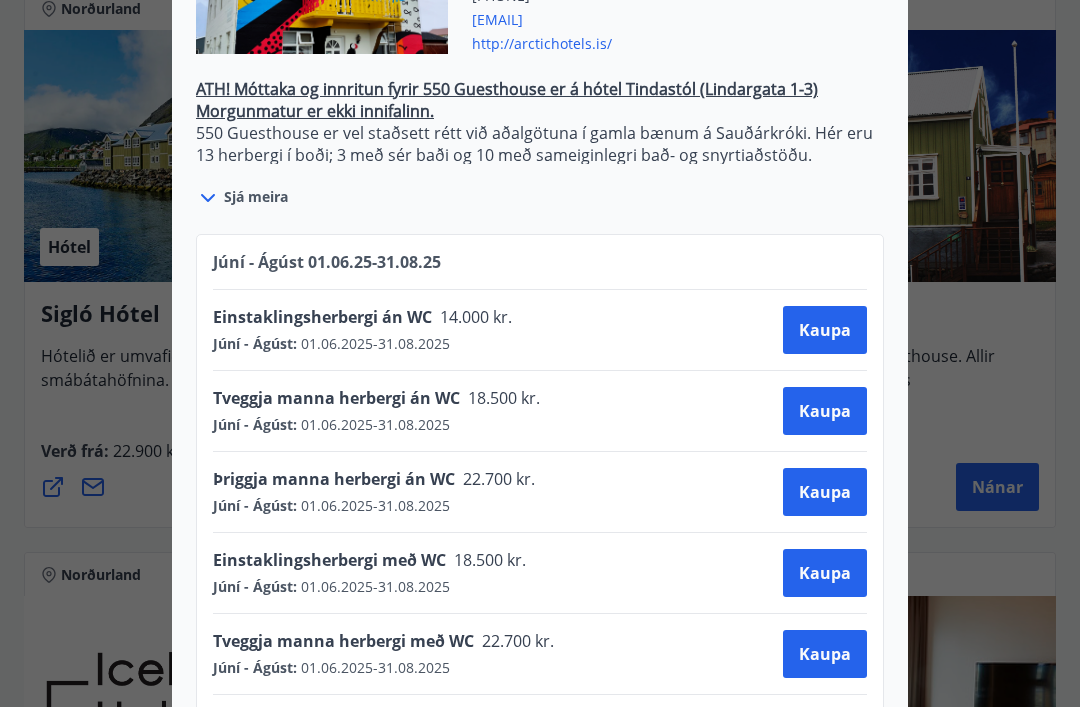 scroll, scrollTop: 867, scrollLeft: 0, axis: vertical 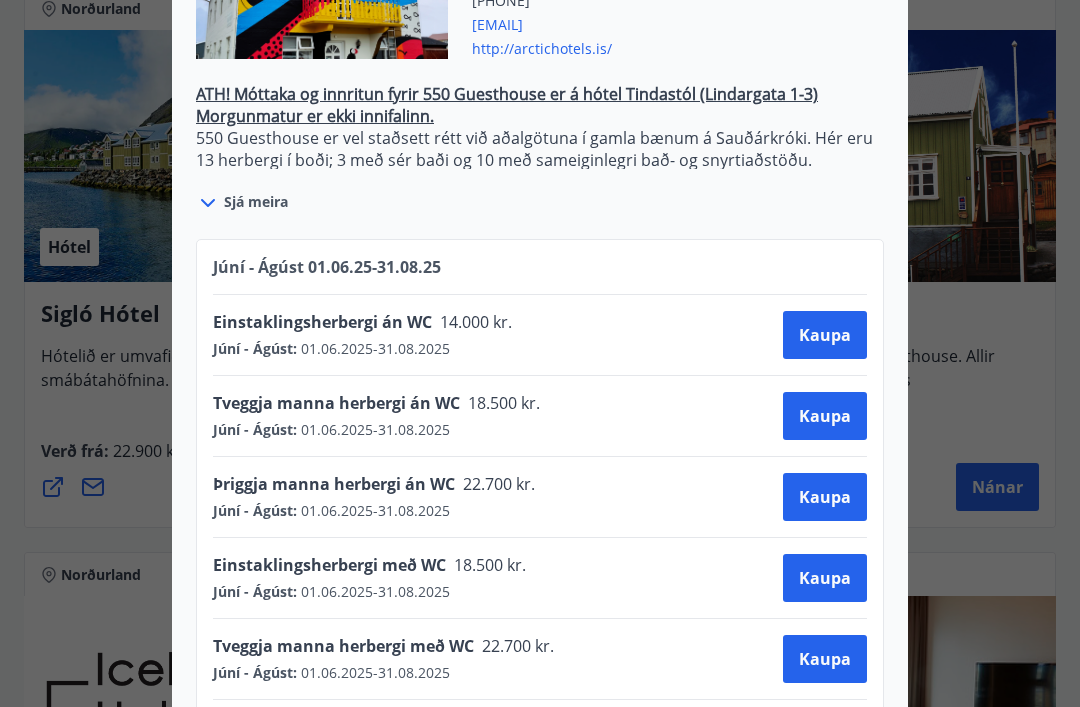 click at bounding box center [540, 353] 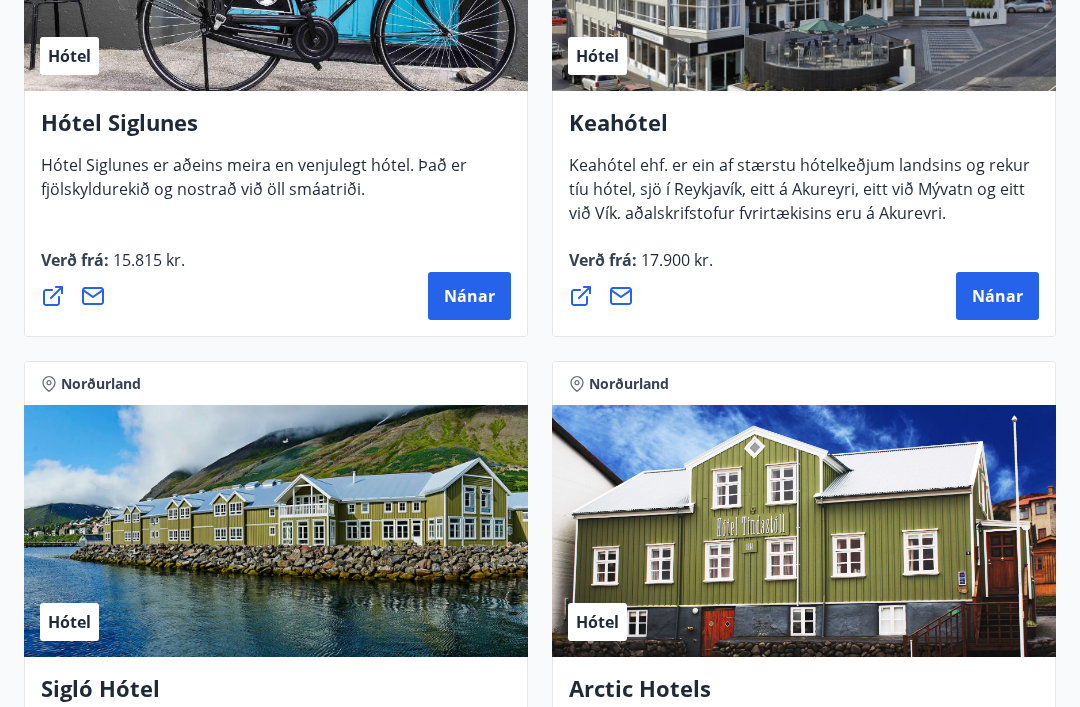 scroll, scrollTop: 666, scrollLeft: 0, axis: vertical 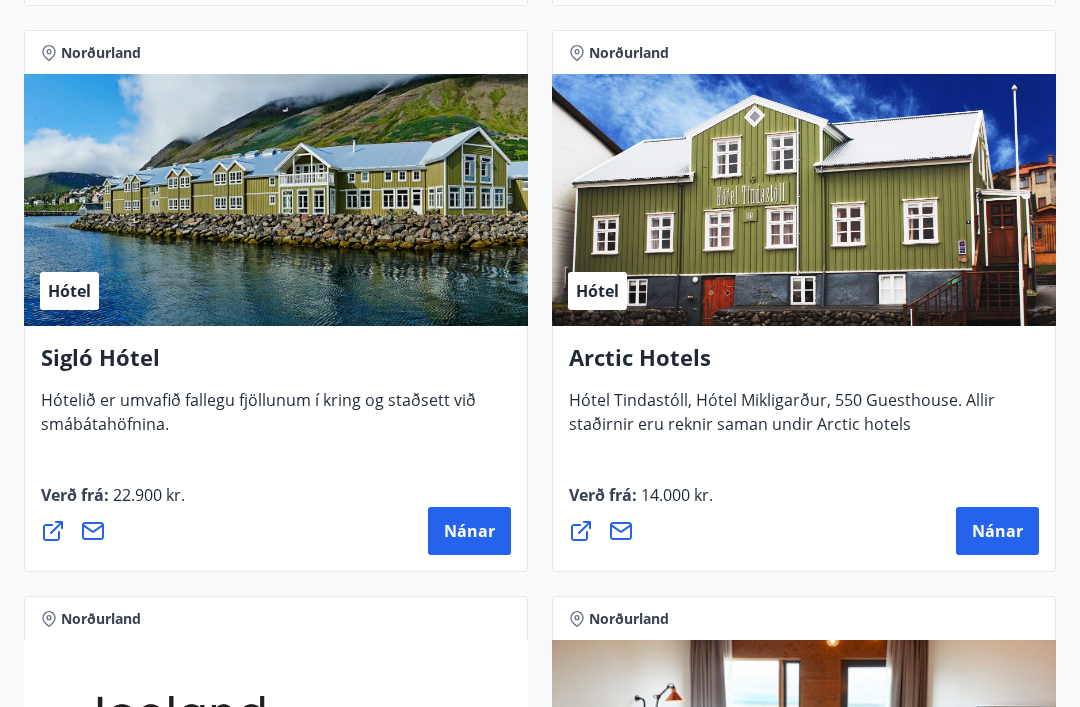 click on "Nánar" at bounding box center (997, 531) 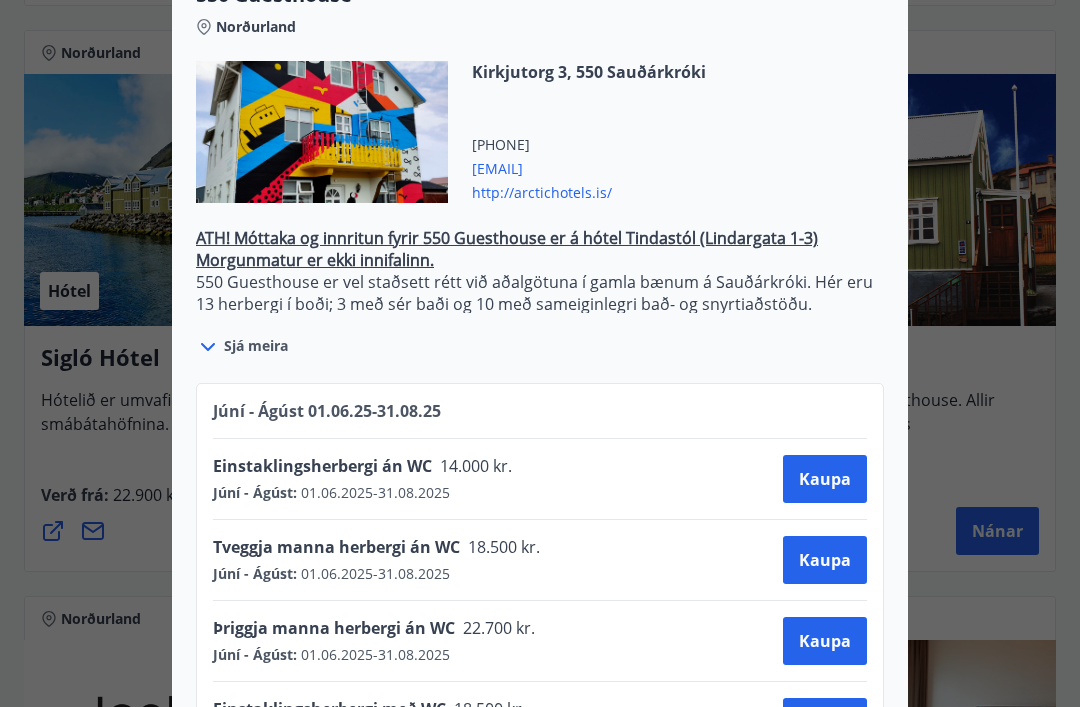 scroll, scrollTop: 726, scrollLeft: 0, axis: vertical 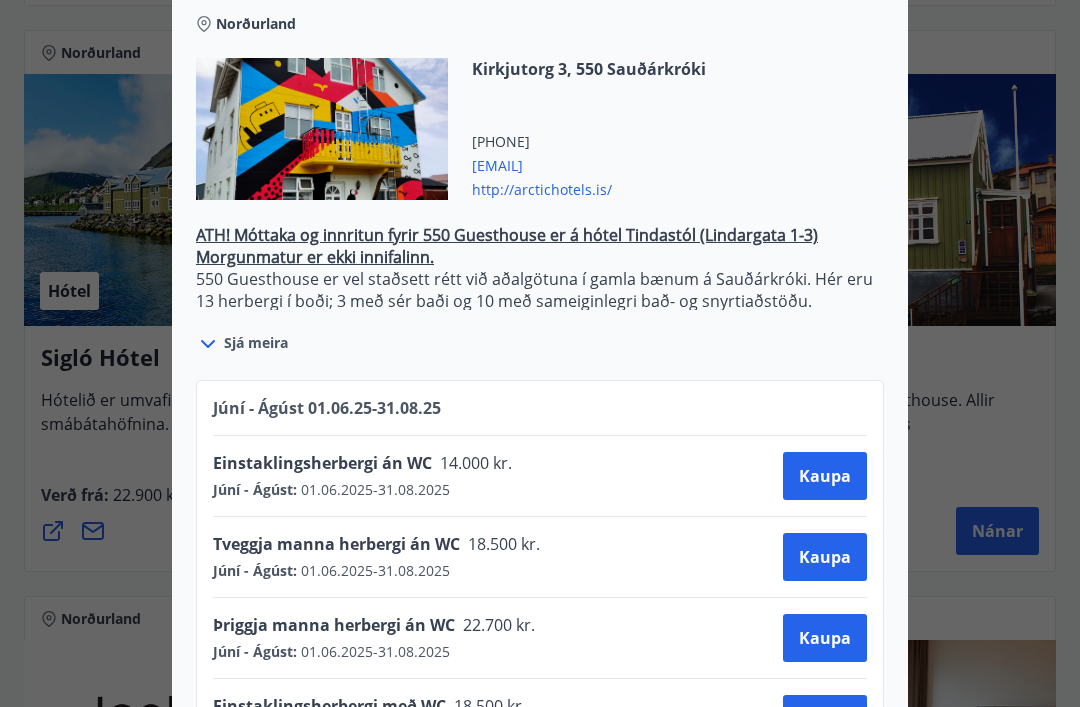 click on "Arctic Hotels Sendu skilaboð til að panta herbergi [EMAIL]
Gistináttaskattur 800kr per nótt. er innifalinn í okkar verðum
Njótið rómantískrar dvalar á einu elsta hóteli landsins, Hótel Tindastóli (hótel síðan 1884), þar sem andi liðinna tíma svífur yfir vötnunum. Hótelið var tekið til gagngerar endurgerðar árið 2000 og eru þar nú 10 herbergi með baði í gömlum og rómatískum stíl og 10 í nútímastíl en allt með nútíma þægindum; sjónvarpi, interneti og síma. Í hótelgarðinum er hlaðin laug þar sem hótelgestir geta átt notalega stund í kvöldkyrrðinni.
Hótelið er vel staðsett rétt við aðalgötuna í gamla bænum á Sauðárkróki. Í næsta nágrenni við hótelið er margt að finna s.s 3 veitingastaði, bakarí, sögu- og fuglaskoðunar ferðir út í Drangey, gólfvöll og góðar gönguleiðir.
Gildistími Júní - Ágúst : [DATE] - [DATE] Sjá skilmála
Afbóka skal innan 48 tíma
550 Guesthouse" at bounding box center [540, -373] 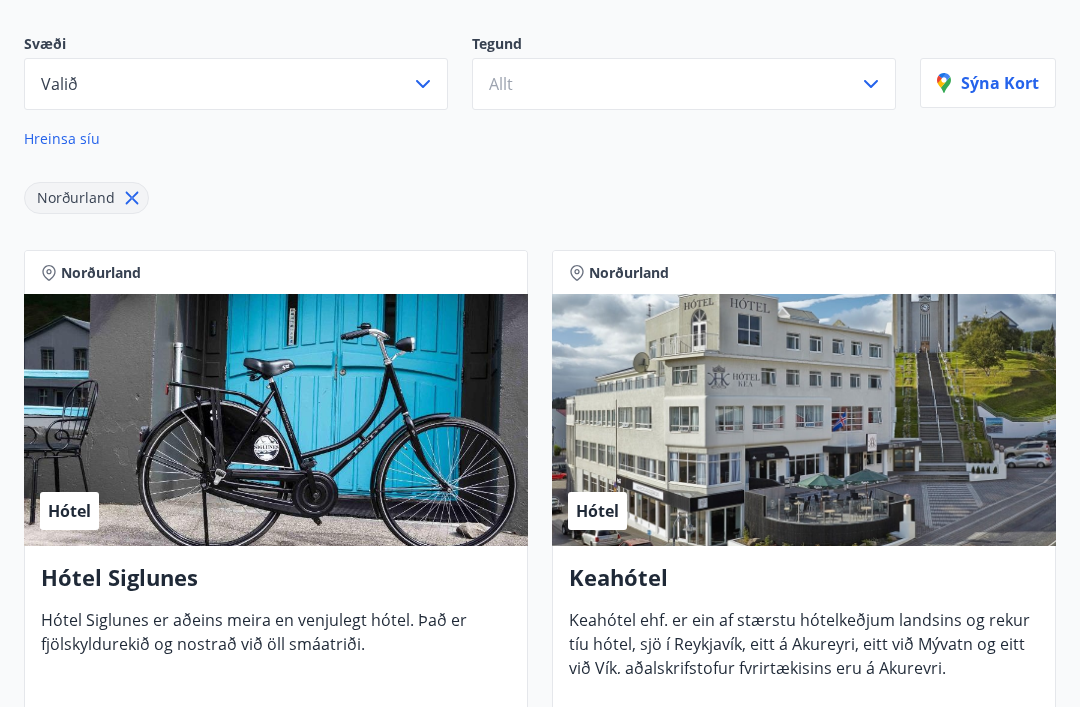 scroll, scrollTop: 219, scrollLeft: 0, axis: vertical 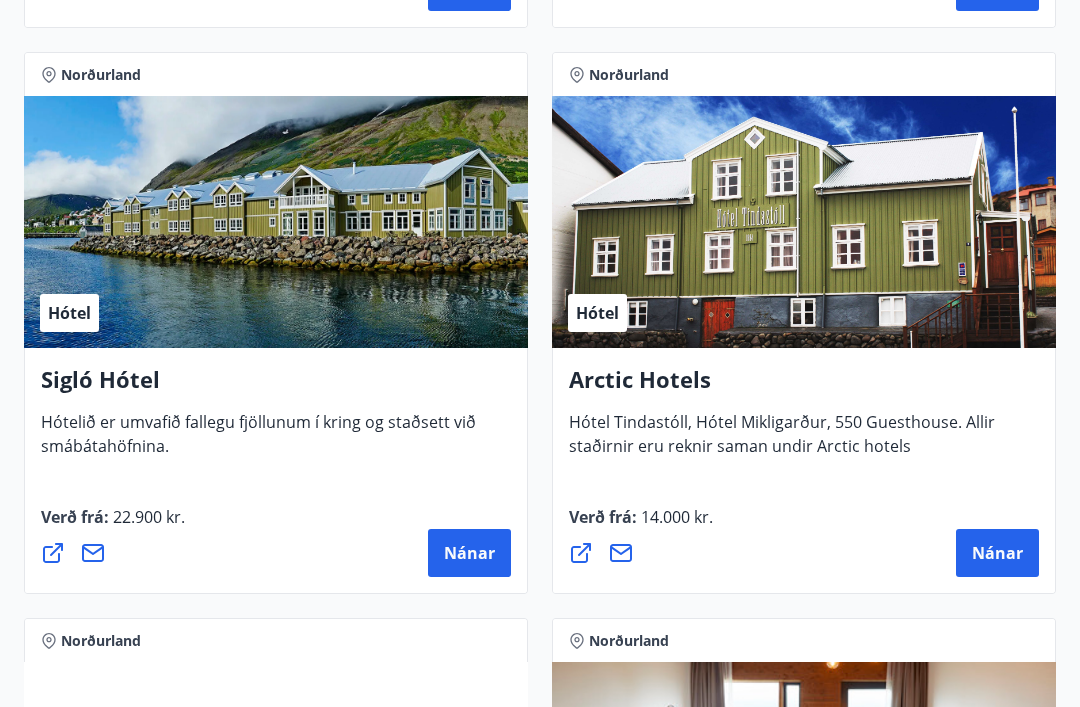 click on "Nánar" at bounding box center [997, 553] 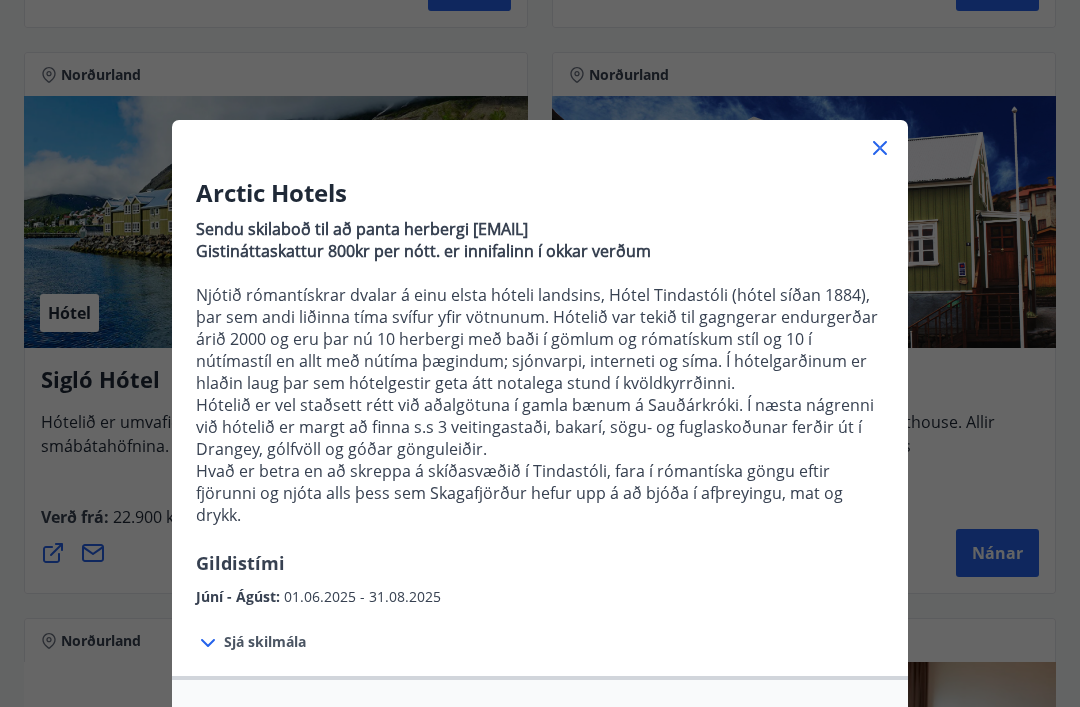 scroll, scrollTop: 0, scrollLeft: 0, axis: both 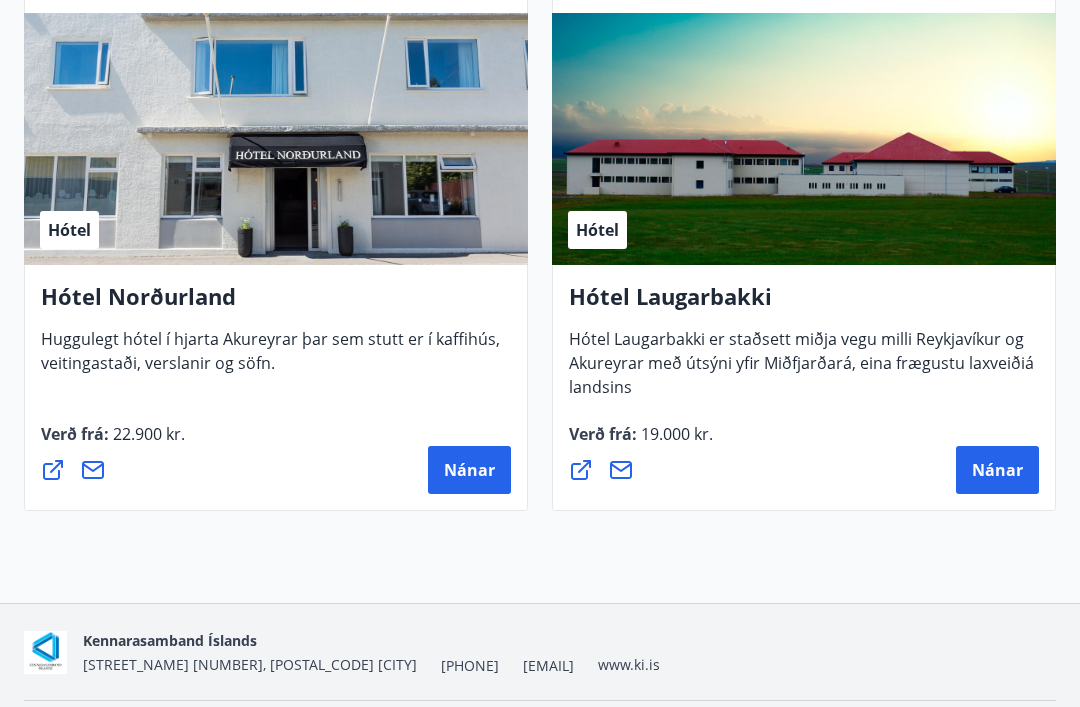 click on "Nánar" at bounding box center (997, 470) 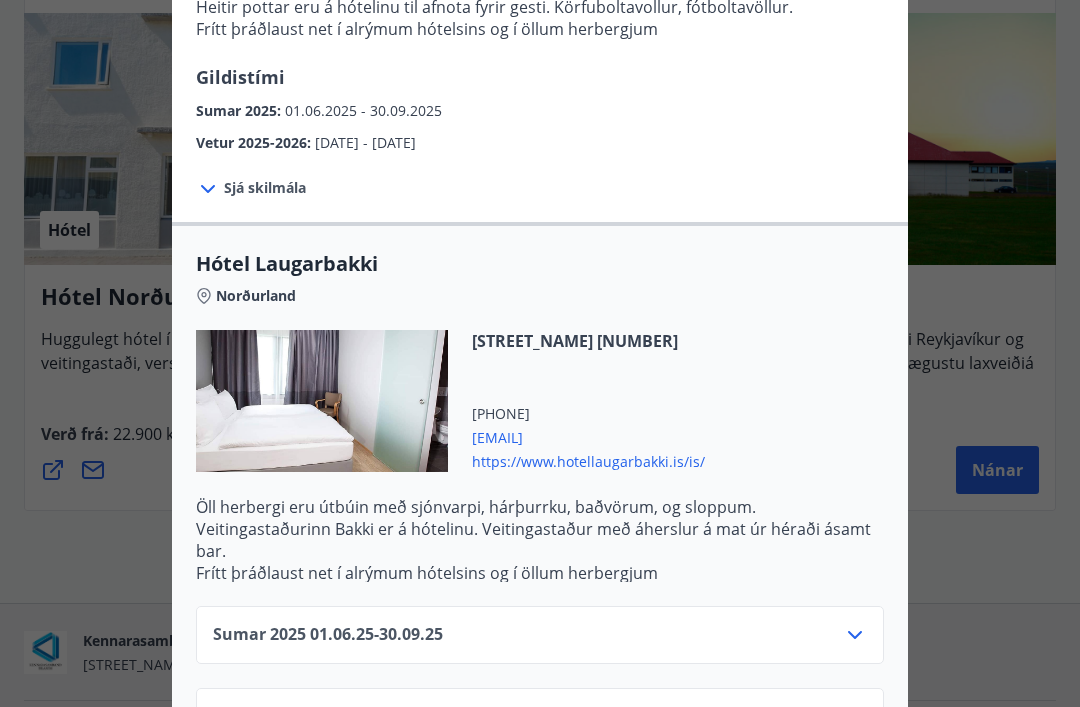 scroll, scrollTop: 463, scrollLeft: 0, axis: vertical 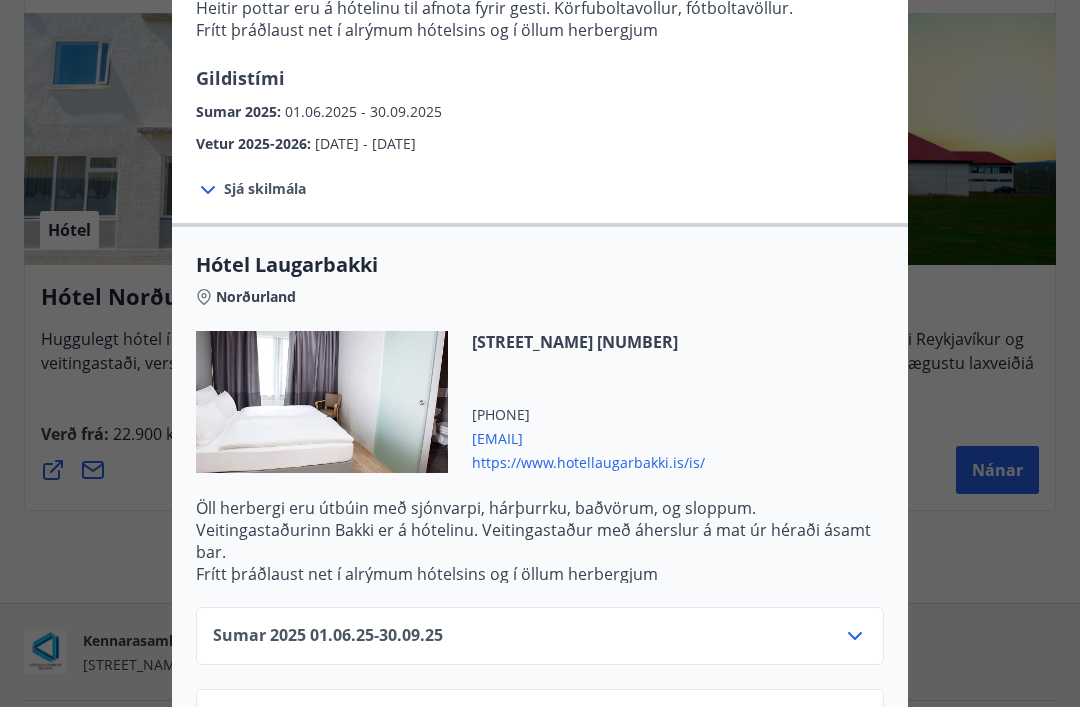 click 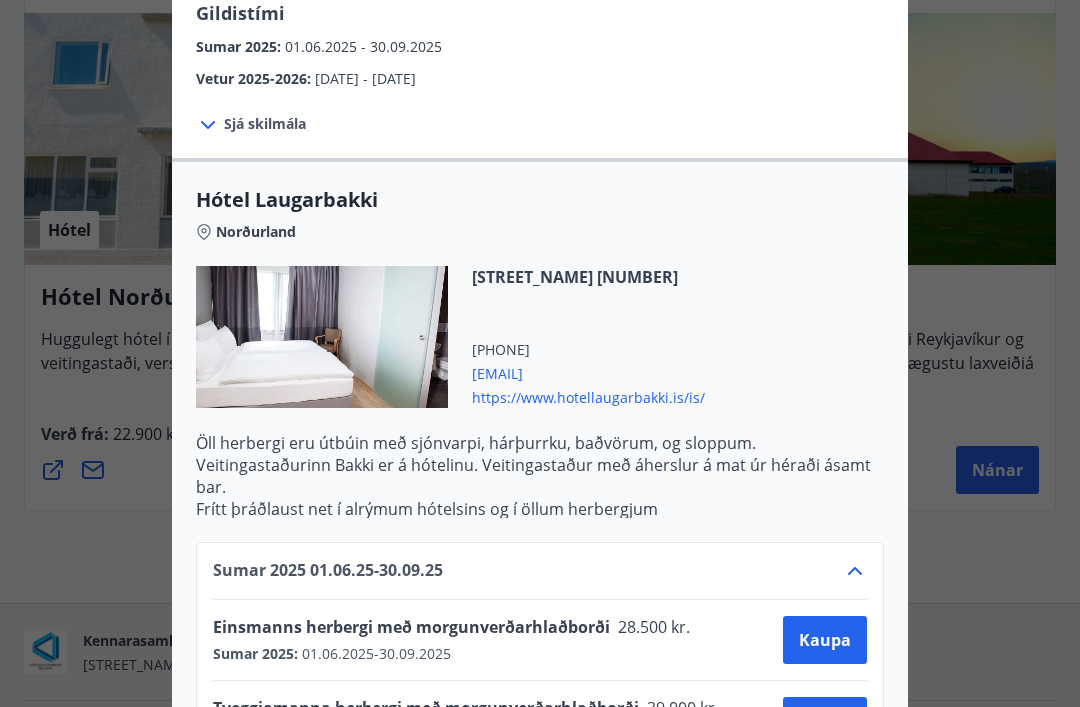 scroll, scrollTop: 521, scrollLeft: 0, axis: vertical 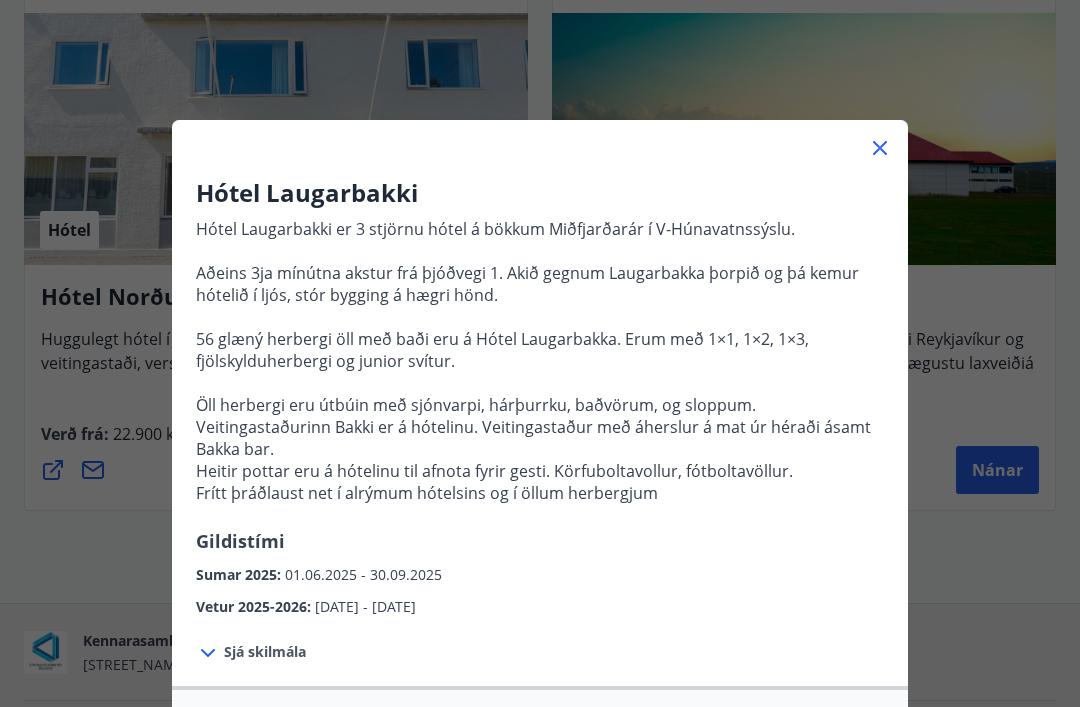 click 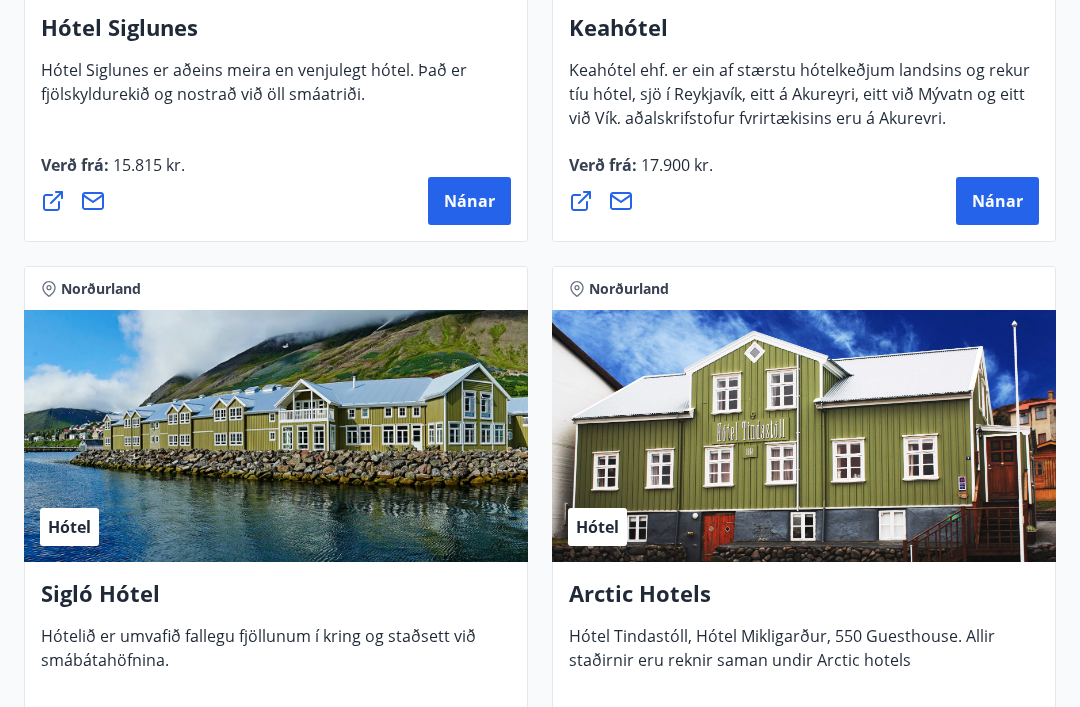 scroll, scrollTop: 719, scrollLeft: 0, axis: vertical 